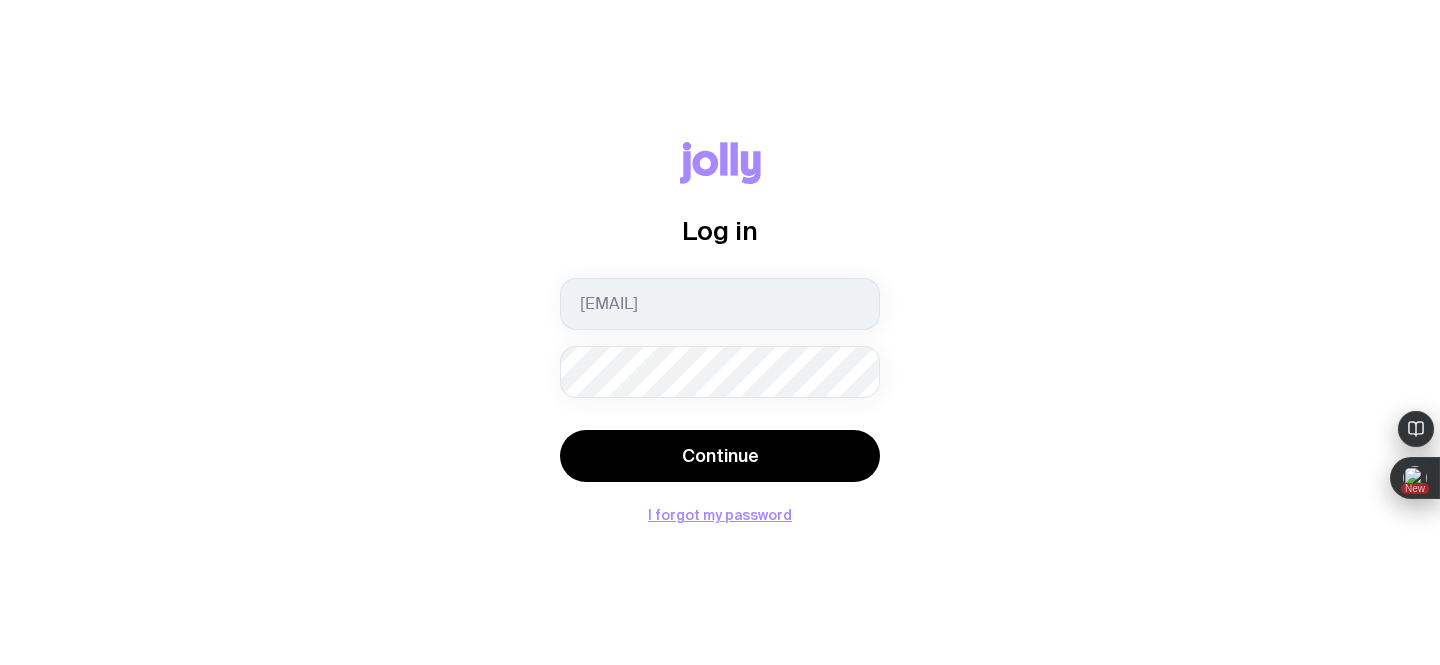 scroll, scrollTop: 0, scrollLeft: 0, axis: both 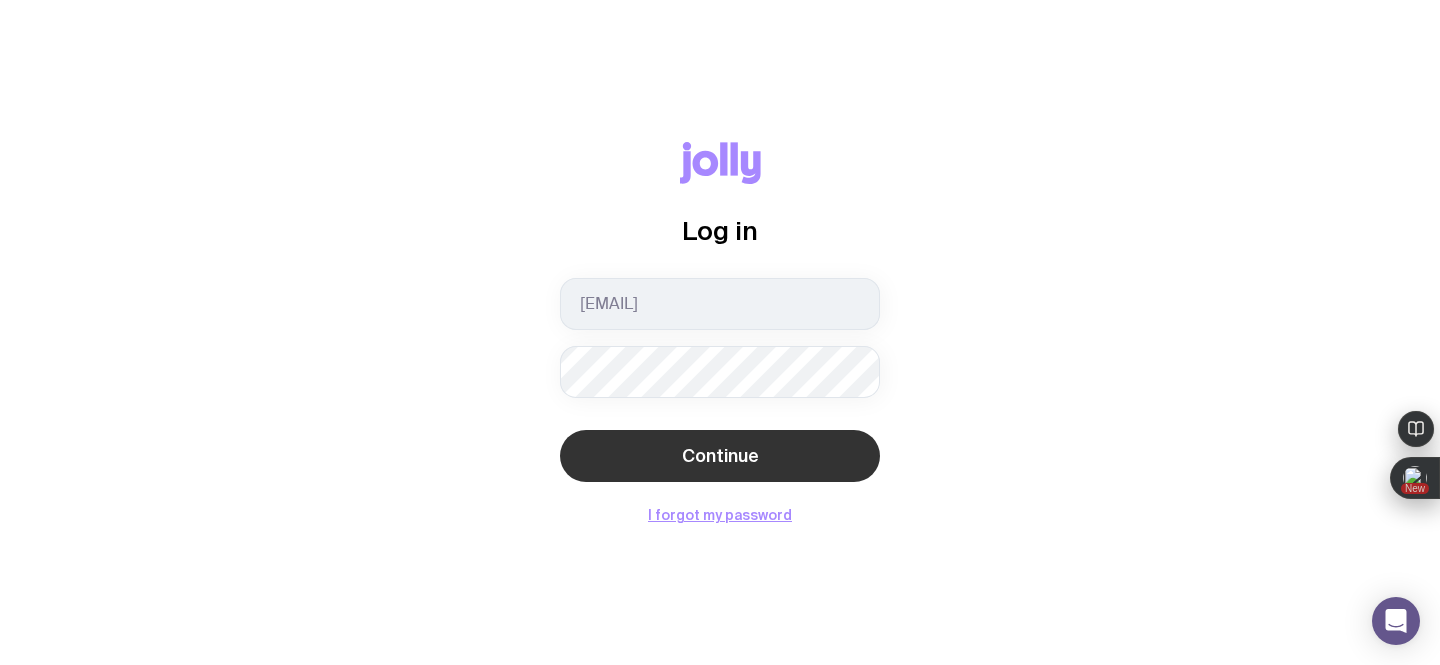 click on "Continue" at bounding box center [720, 456] 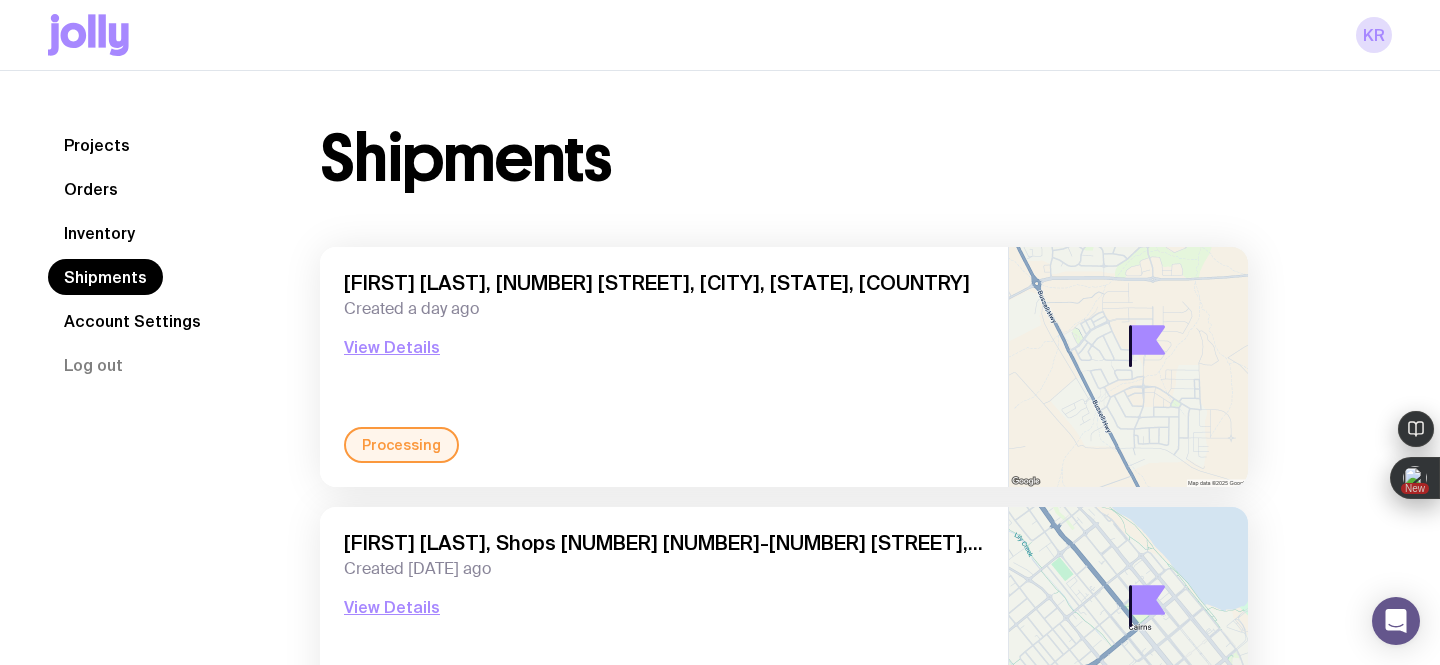 click on "Inventory" 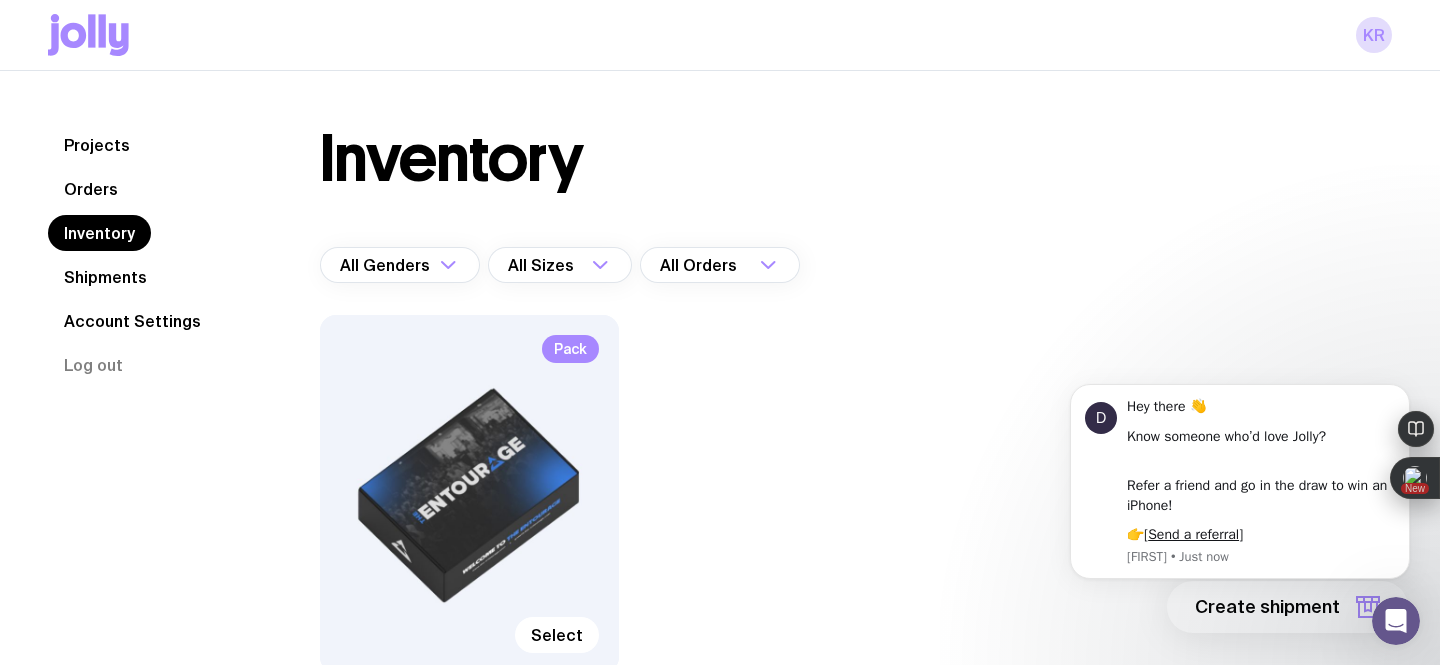 scroll, scrollTop: 0, scrollLeft: 0, axis: both 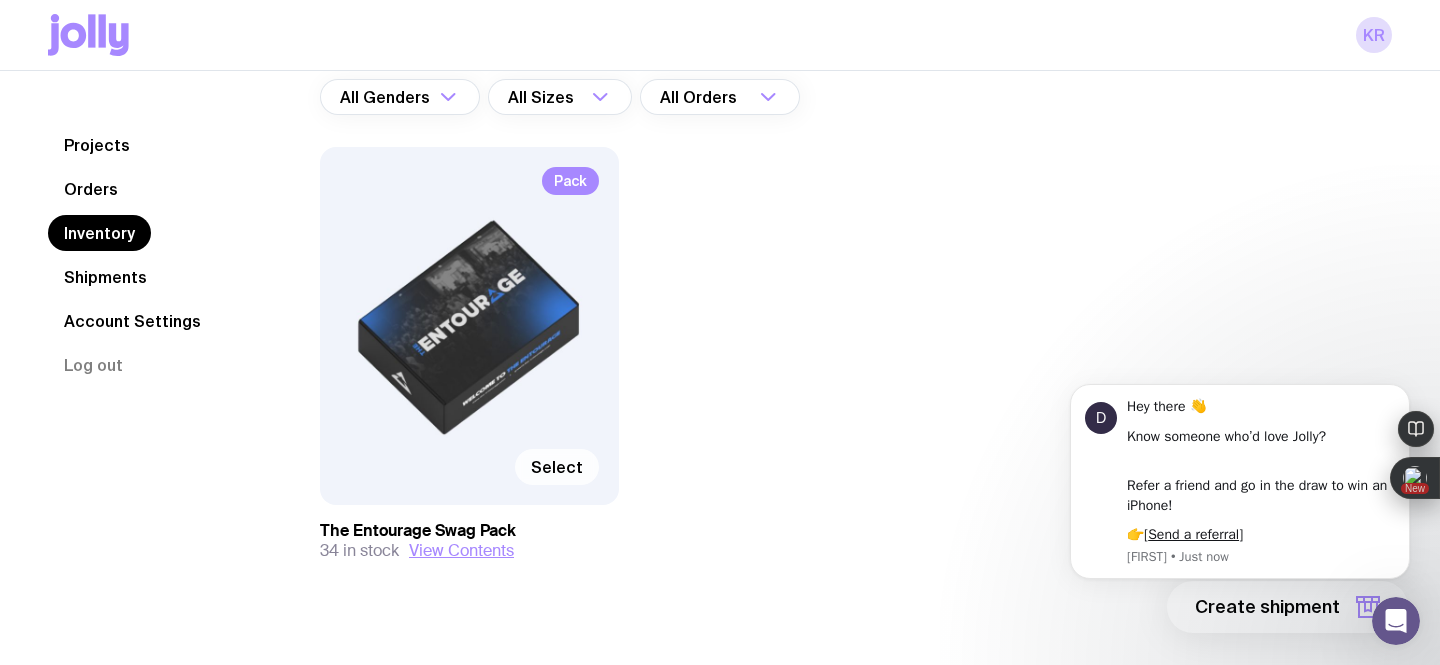 click on "Select" 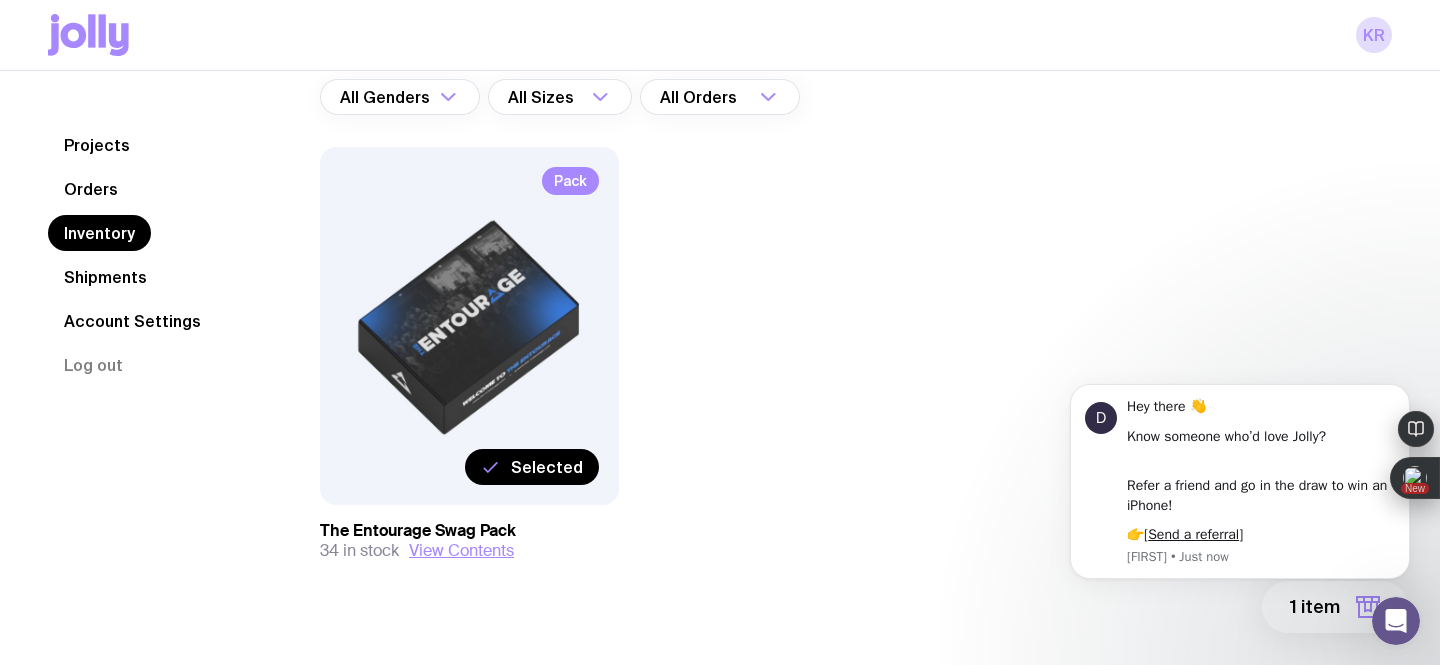 scroll, scrollTop: 200, scrollLeft: 0, axis: vertical 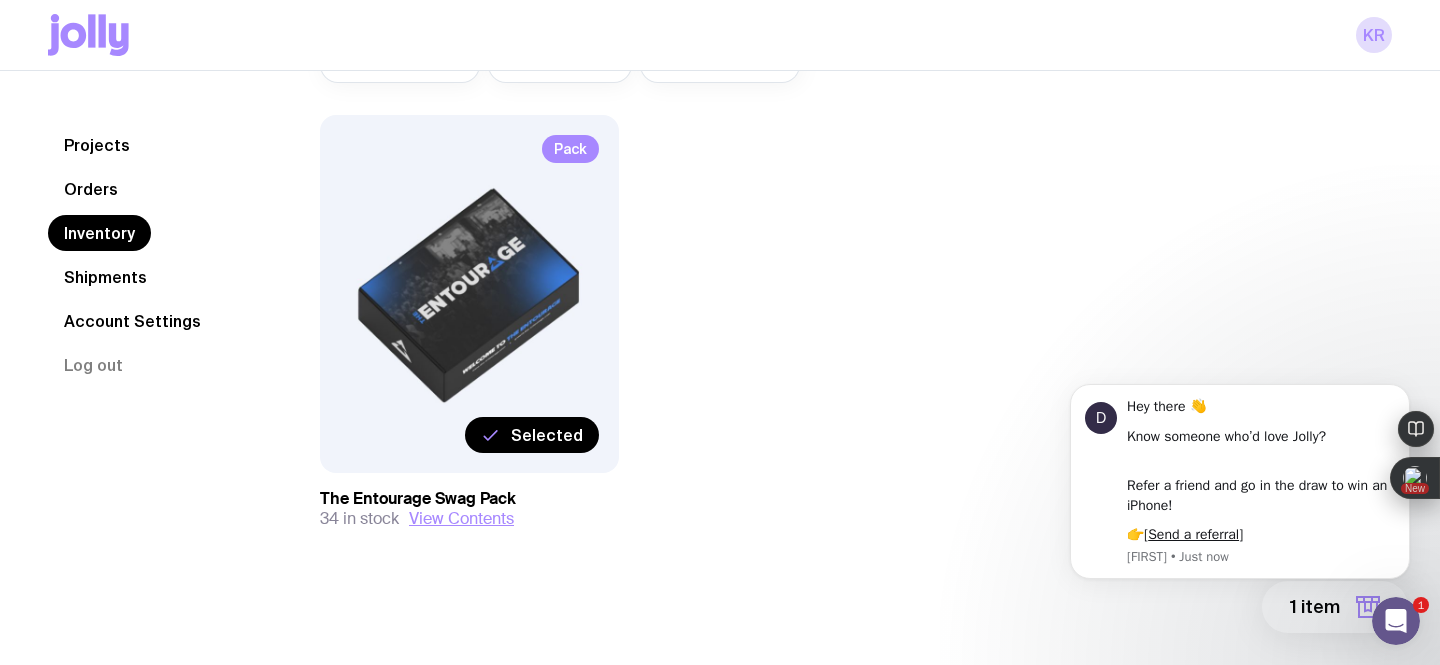 click on "D Hey there 👋   Know someone who’d love Jolly? Refer a friend and go in the draw to win an iPhone!   👉[ Send a referral ] [FIRST] • Just now" 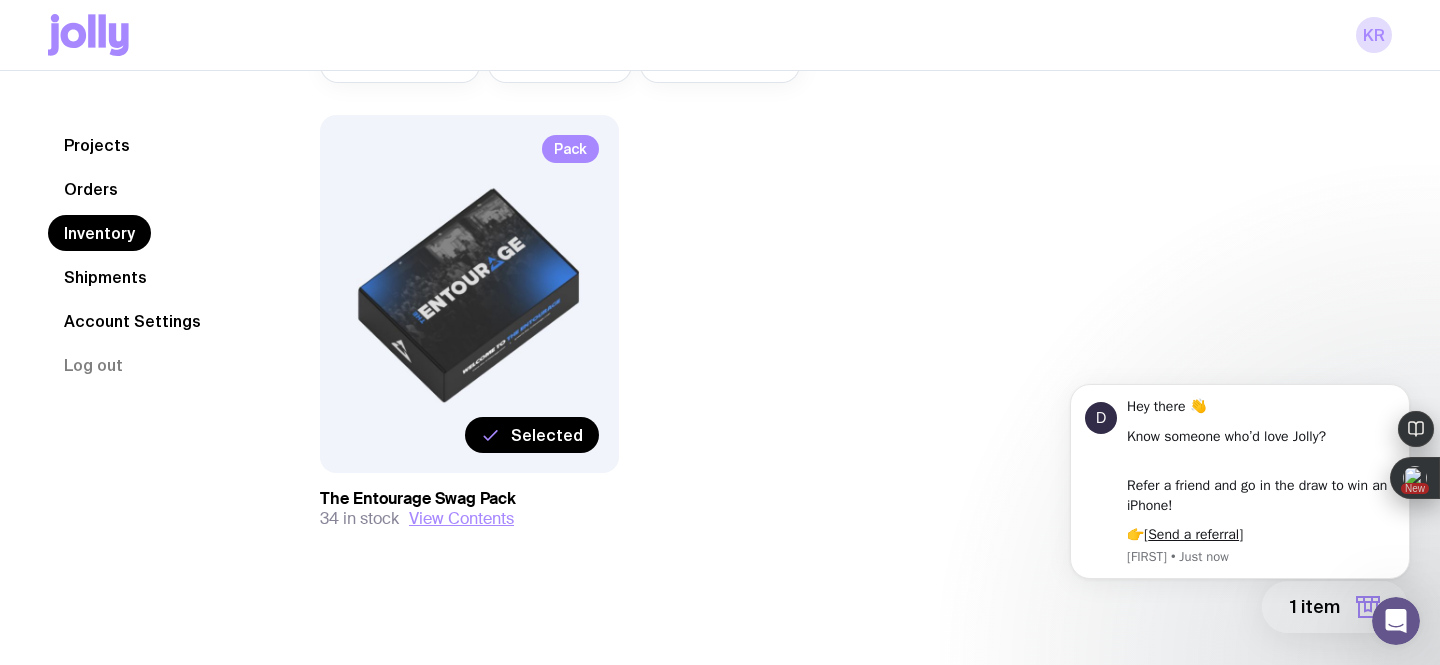 click on "1 item" 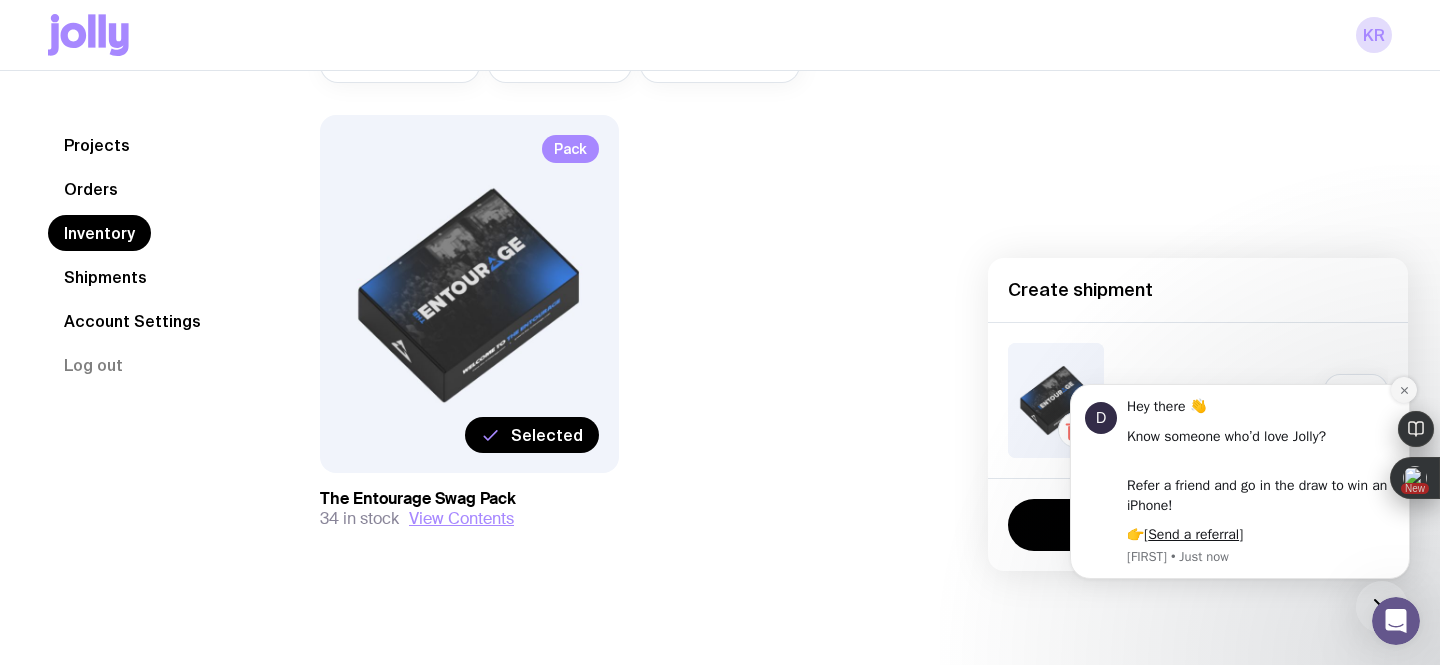 click at bounding box center [1404, 390] 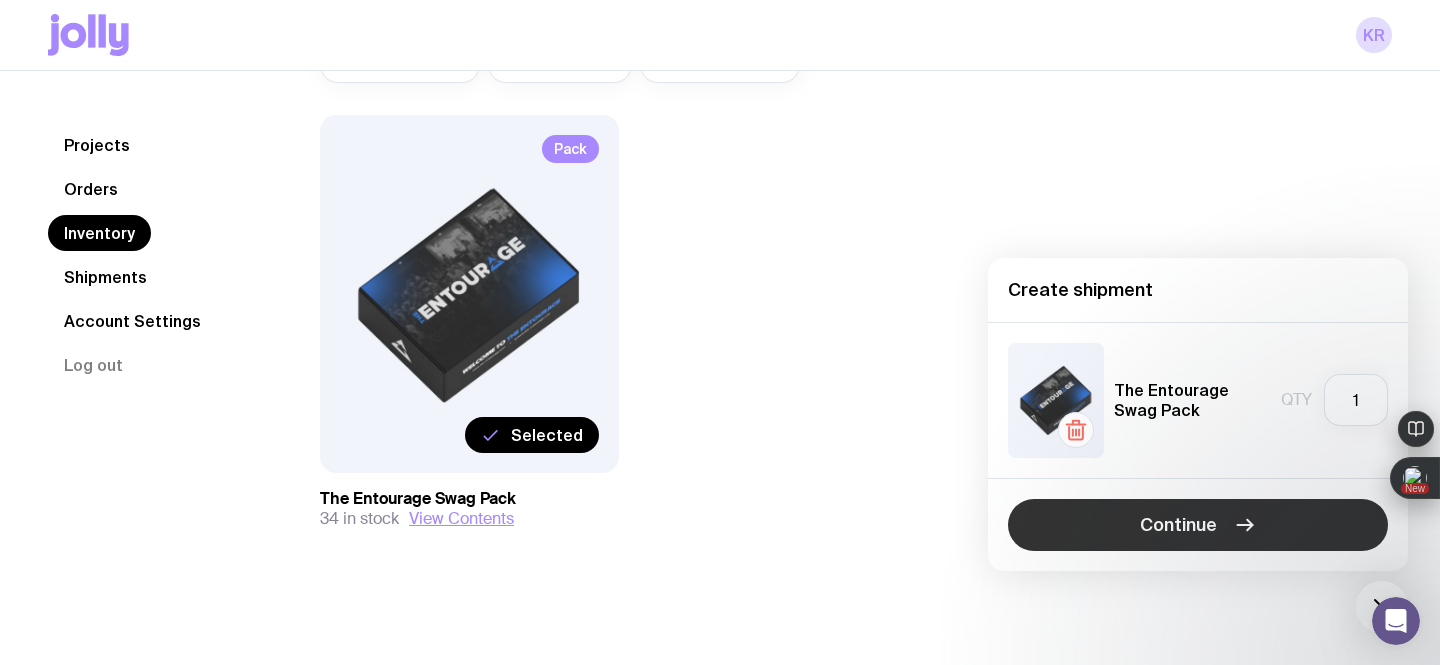 click on "Continue" 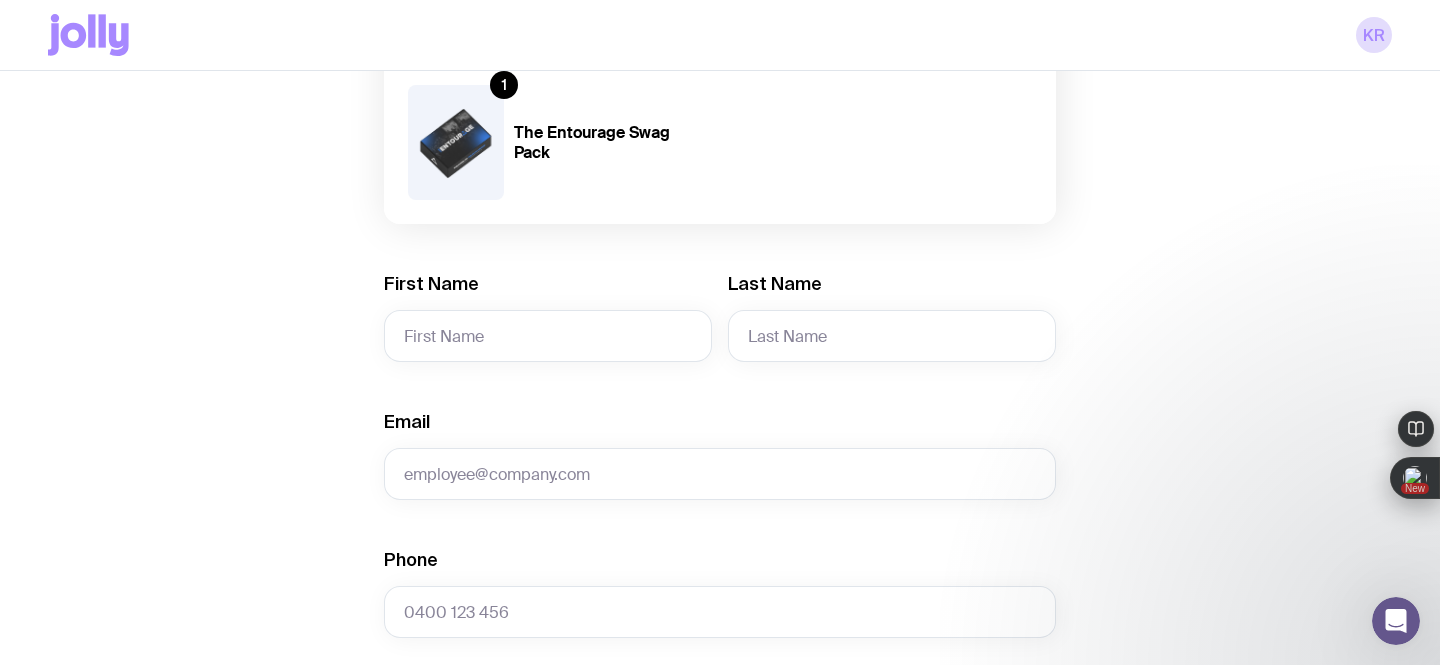 scroll, scrollTop: 267, scrollLeft: 0, axis: vertical 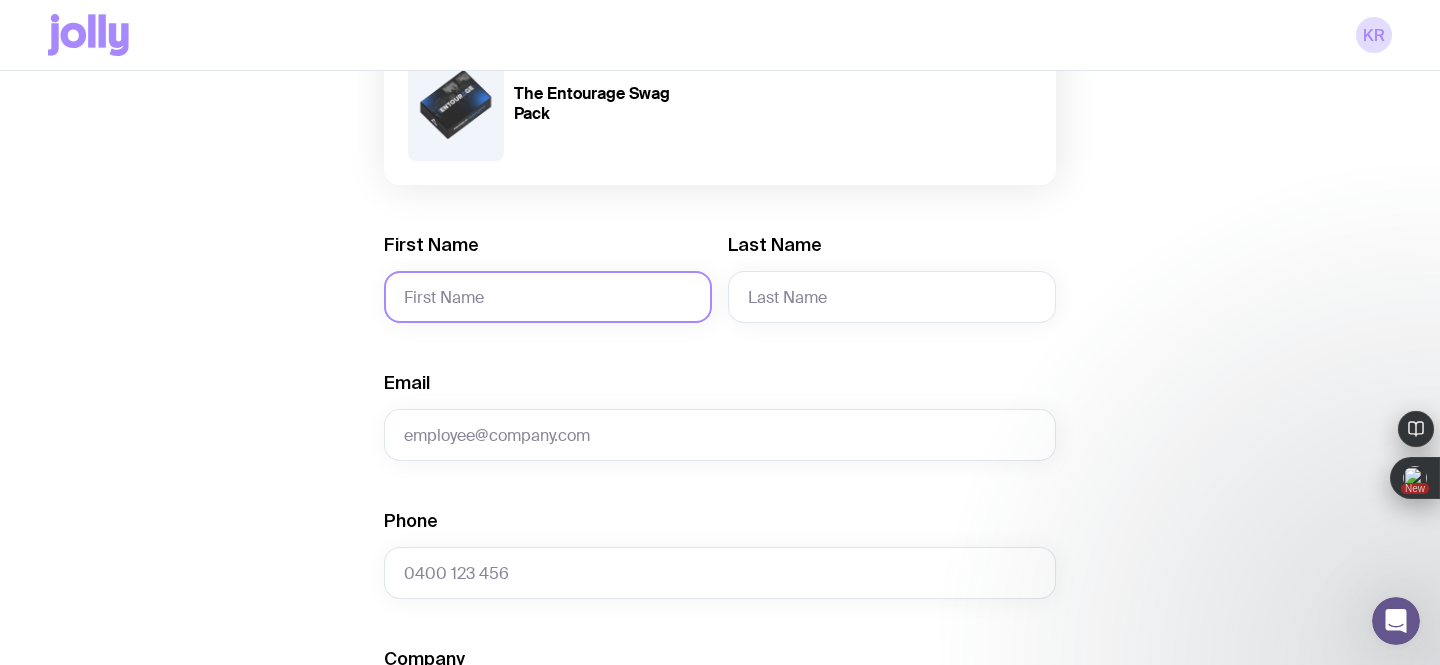click on "First Name" 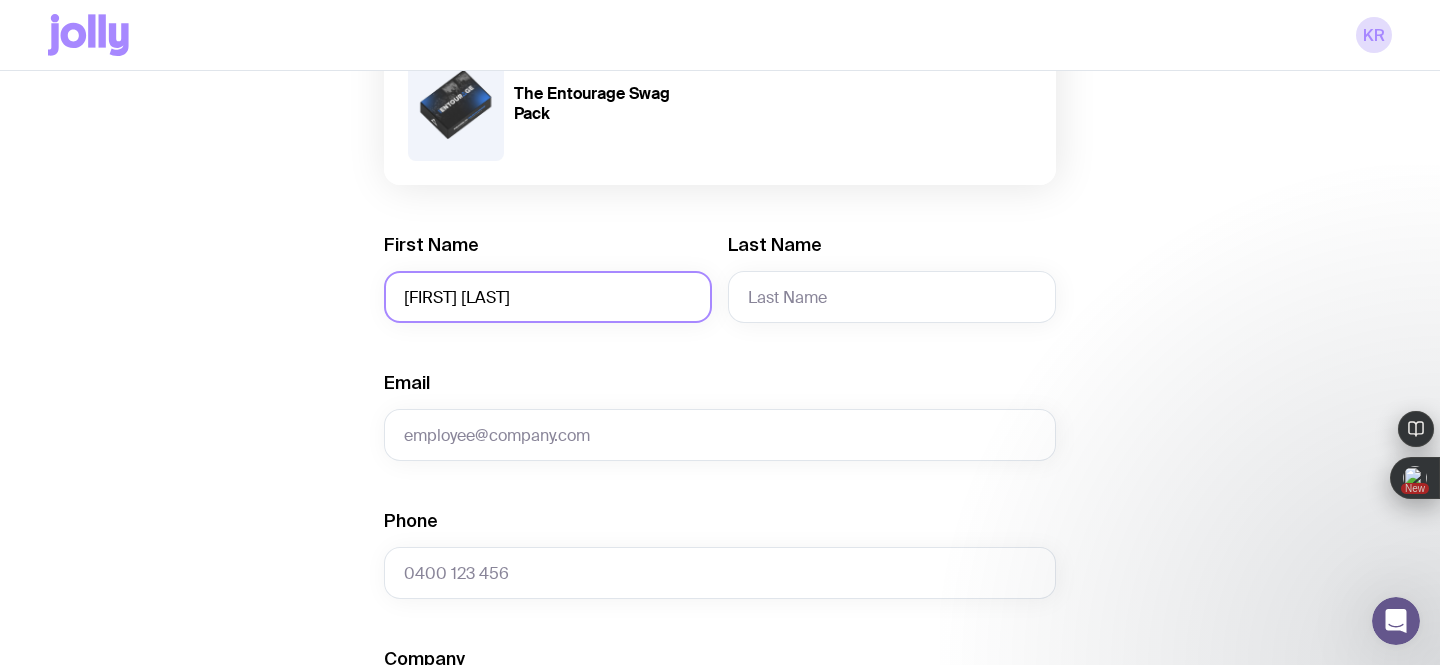 drag, startPoint x: 534, startPoint y: 297, endPoint x: 467, endPoint y: 299, distance: 67.02985 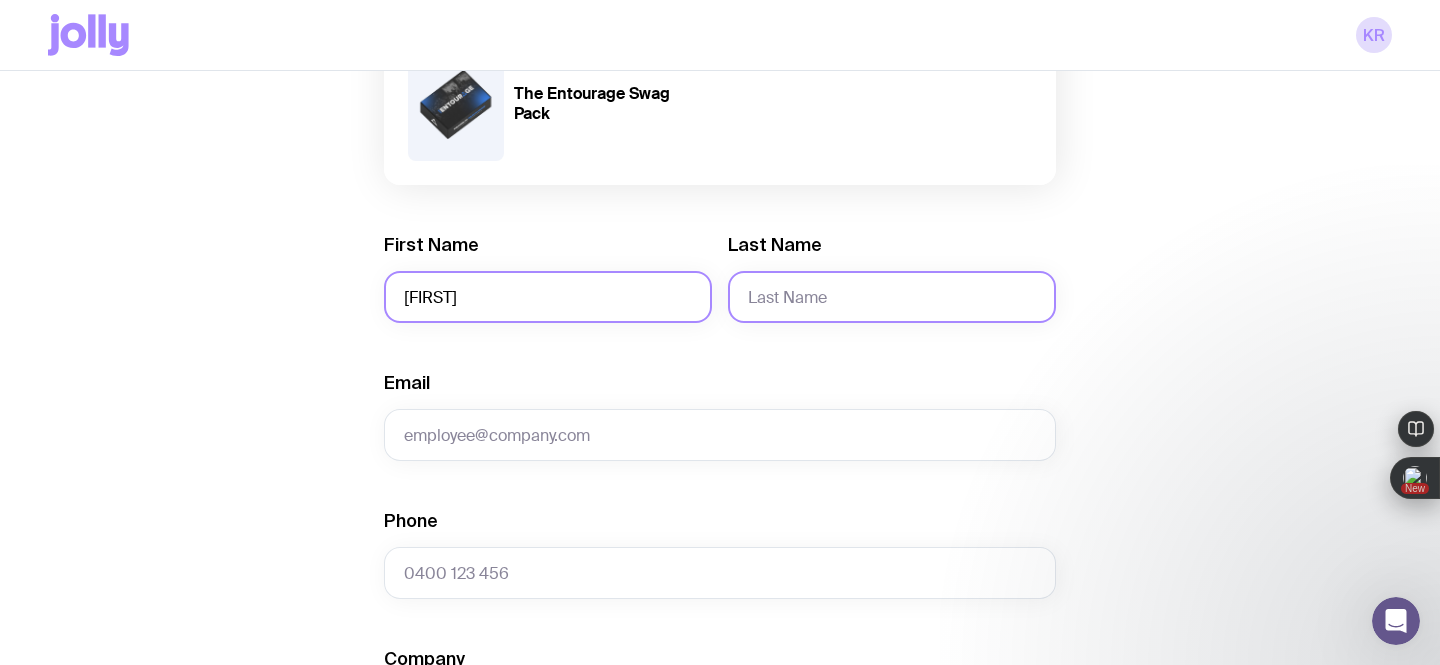 type on "[FIRST]" 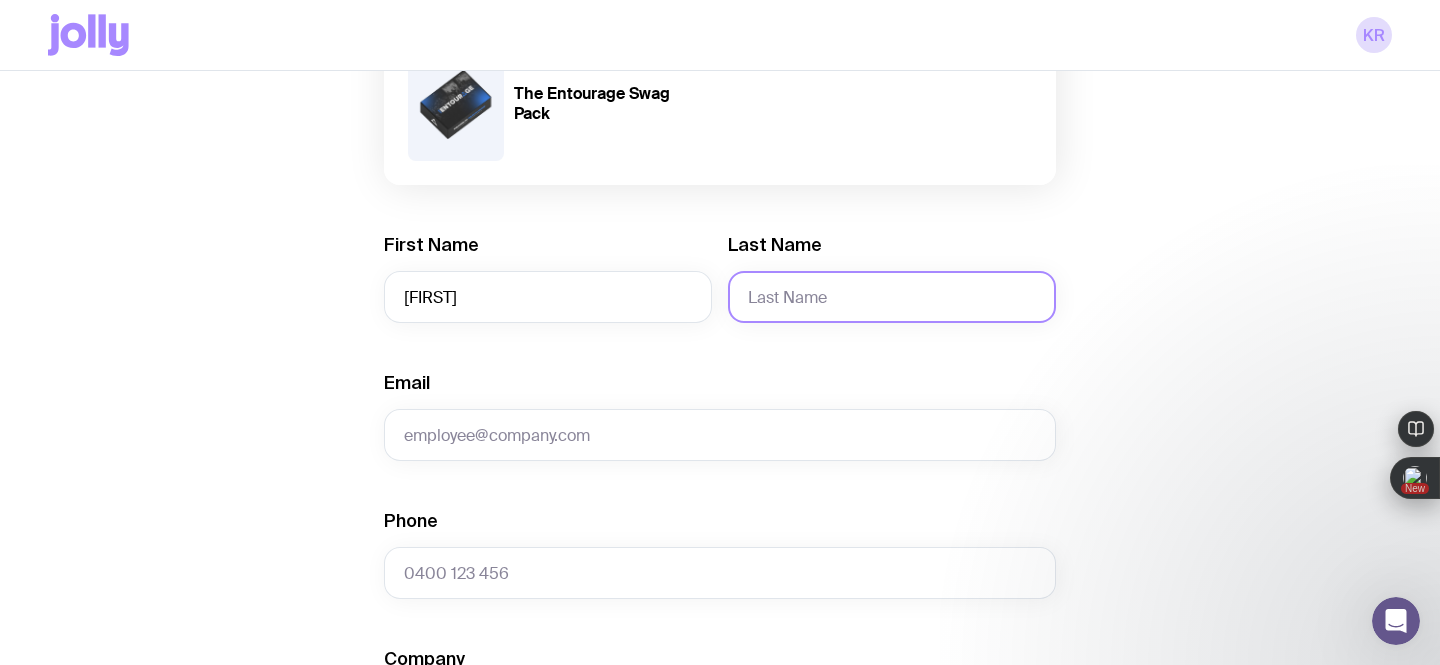 click on "Last Name" 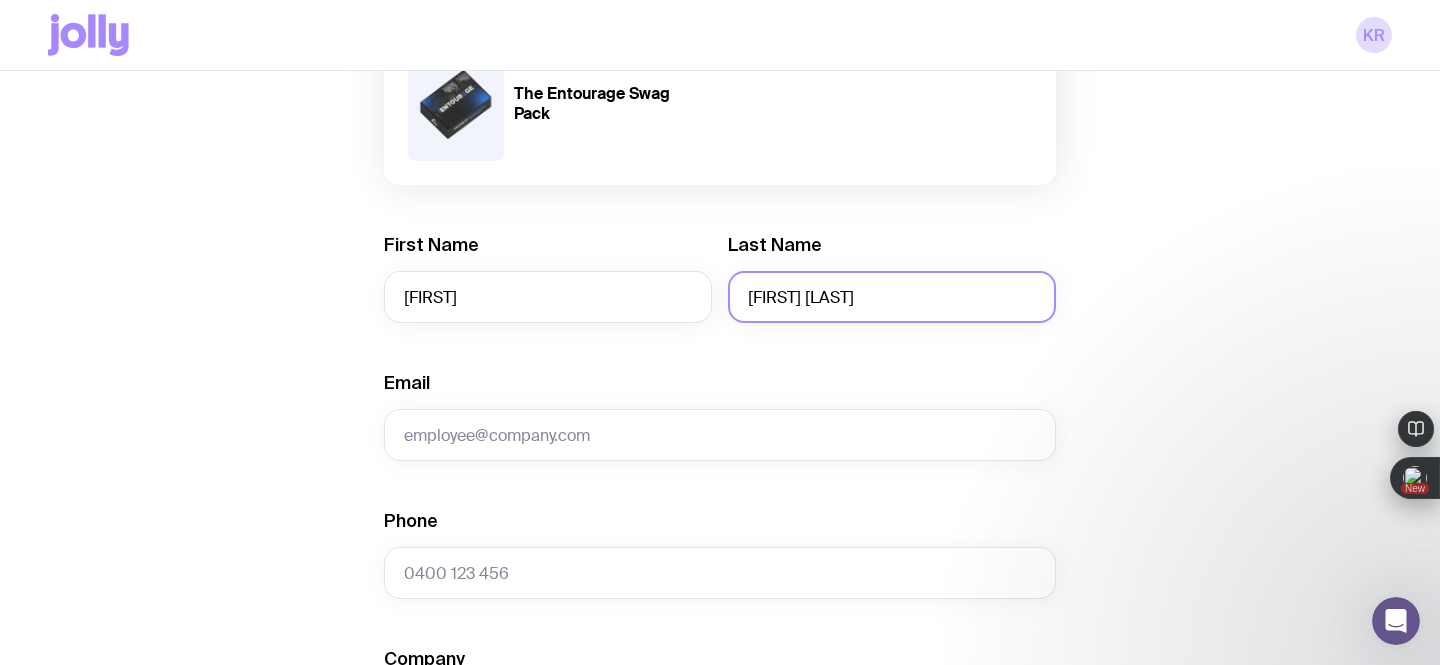 drag, startPoint x: 813, startPoint y: 300, endPoint x: 734, endPoint y: 303, distance: 79.05694 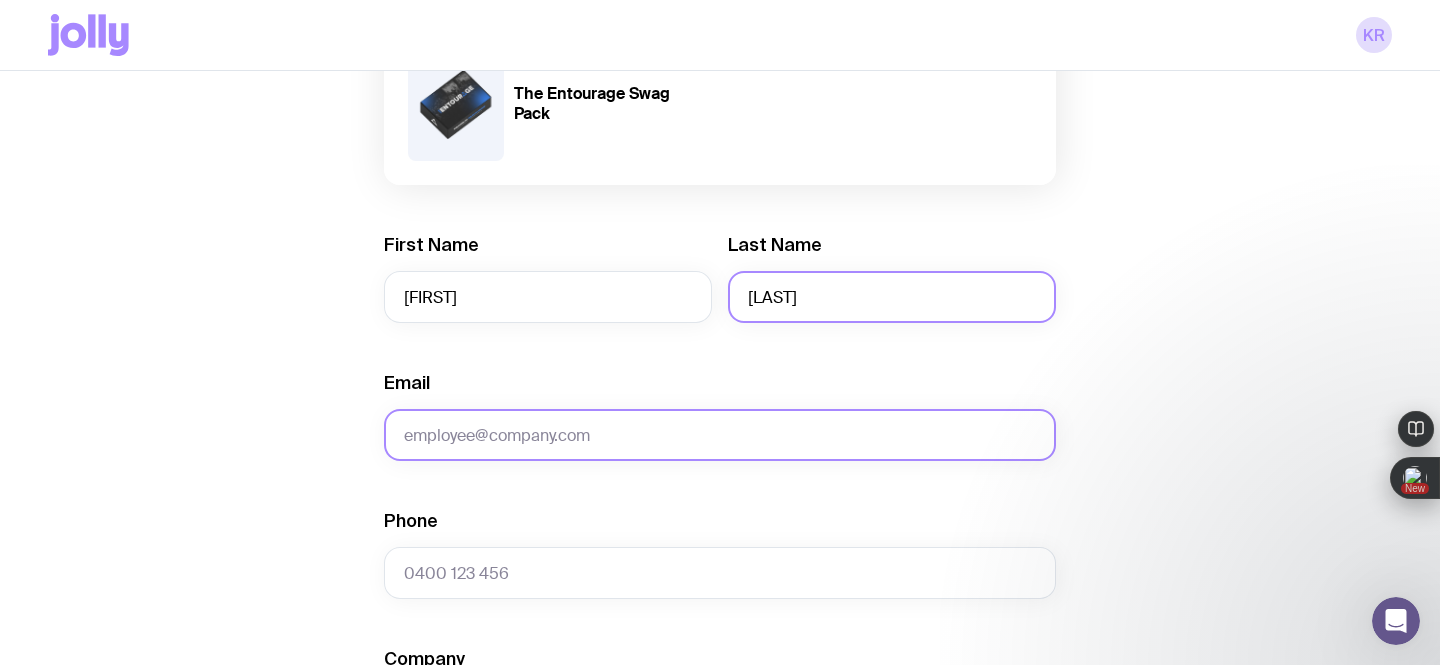 type on "[LAST]" 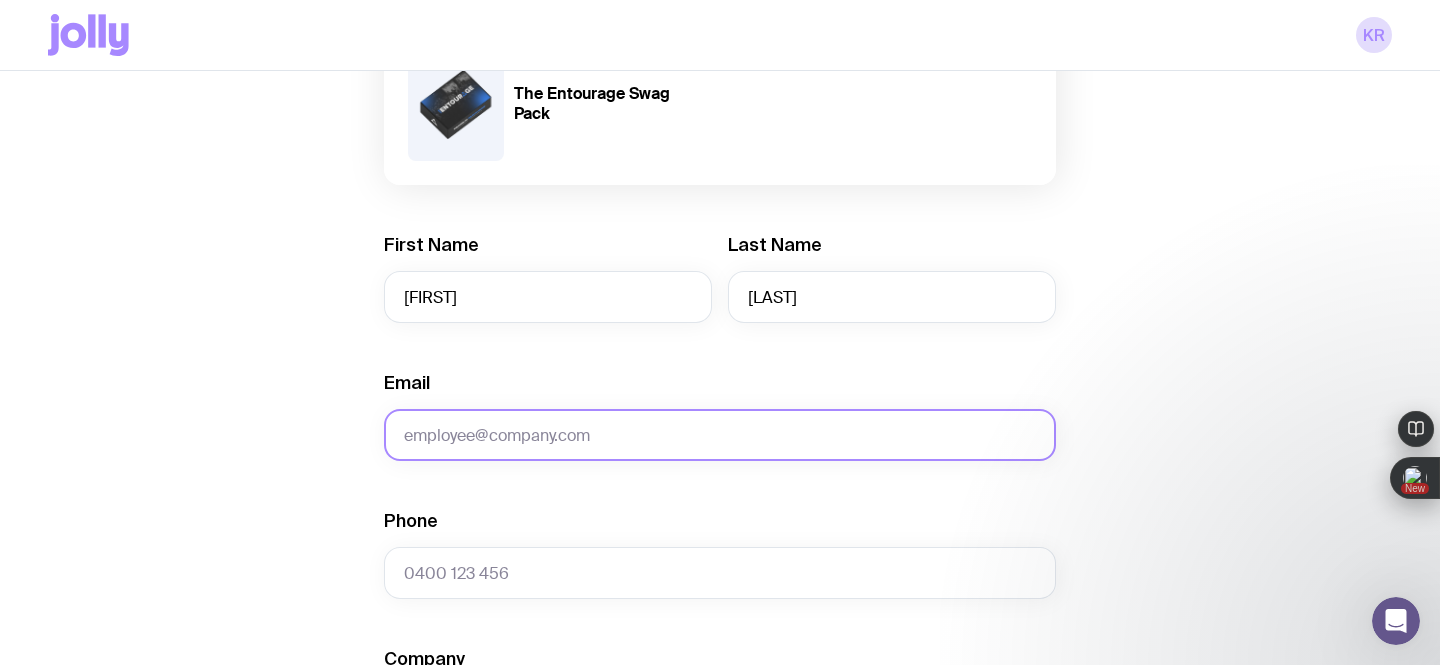 click on "Email" 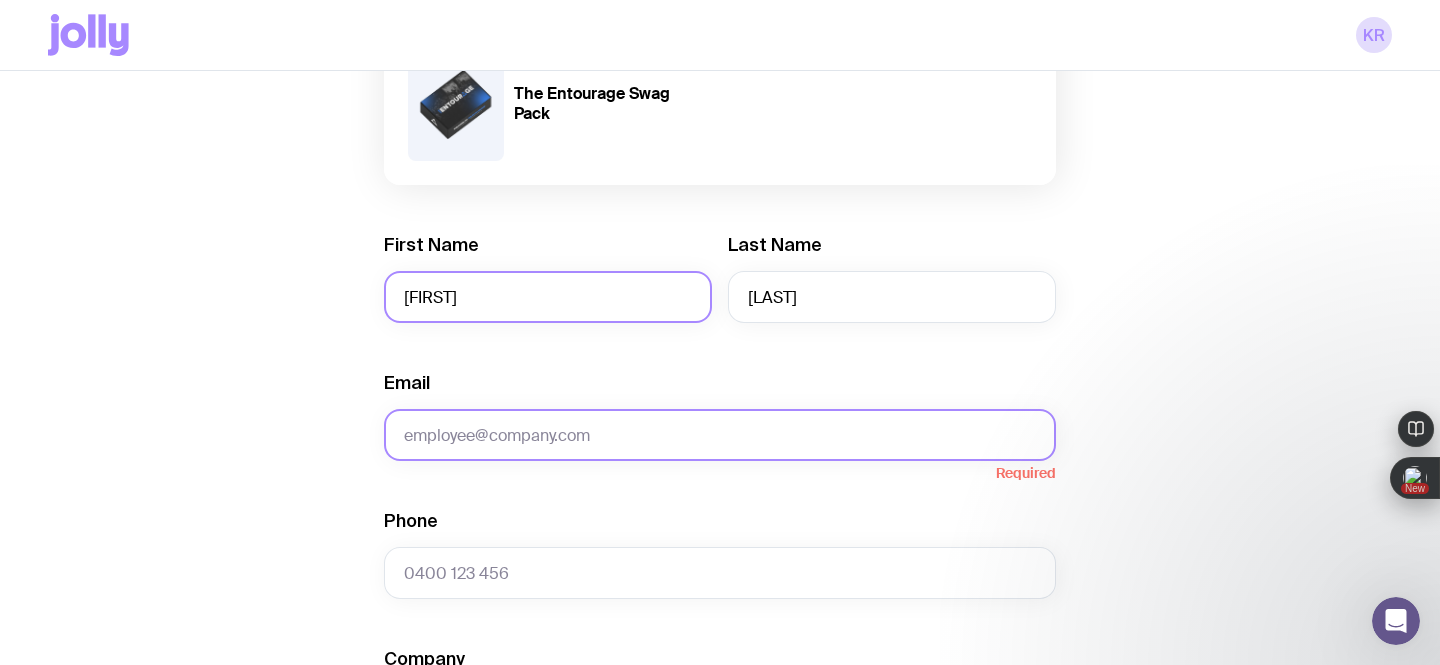 paste on "[EMAIL]" 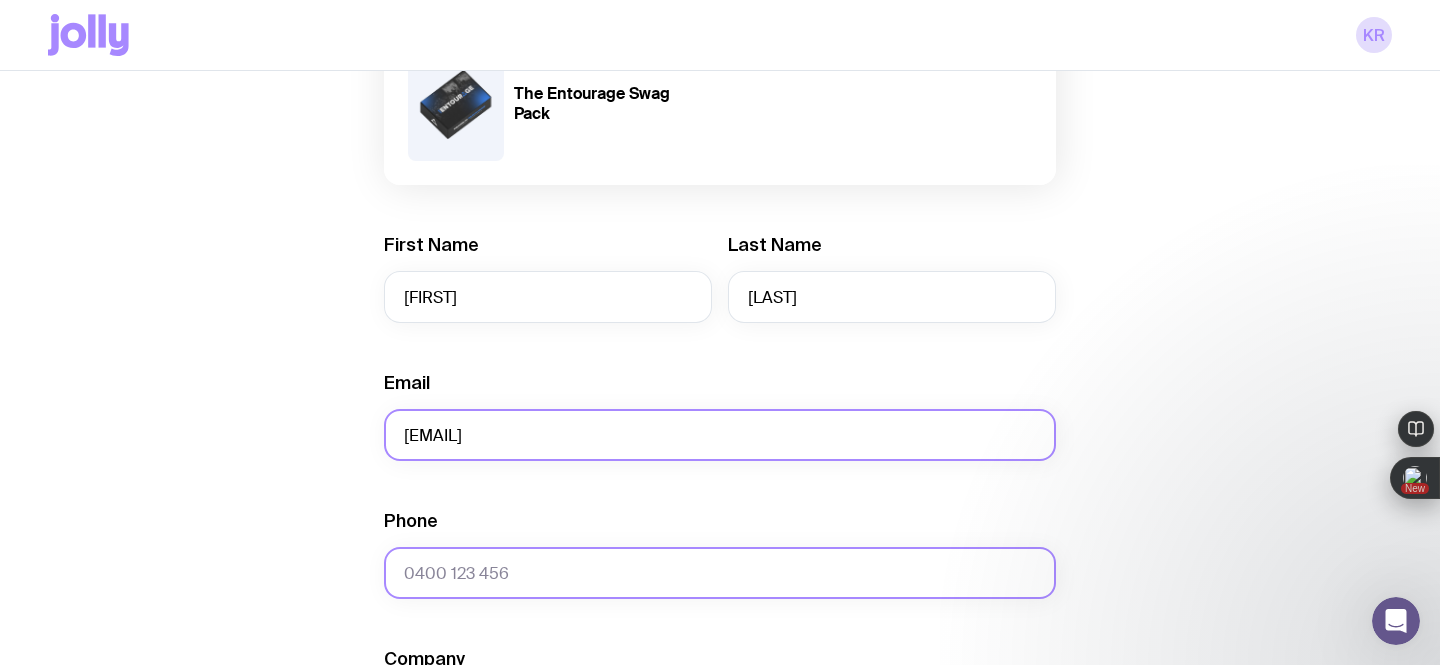 type on "[EMAIL]" 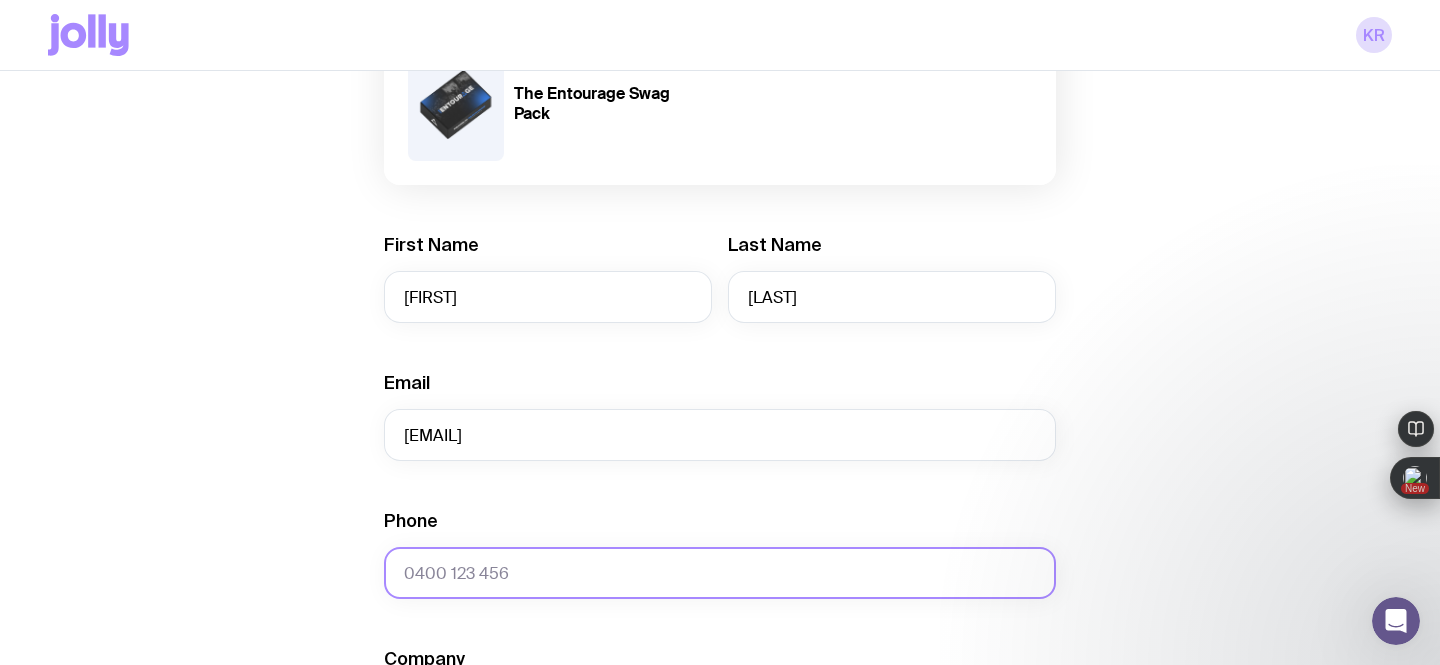 click on "Phone" 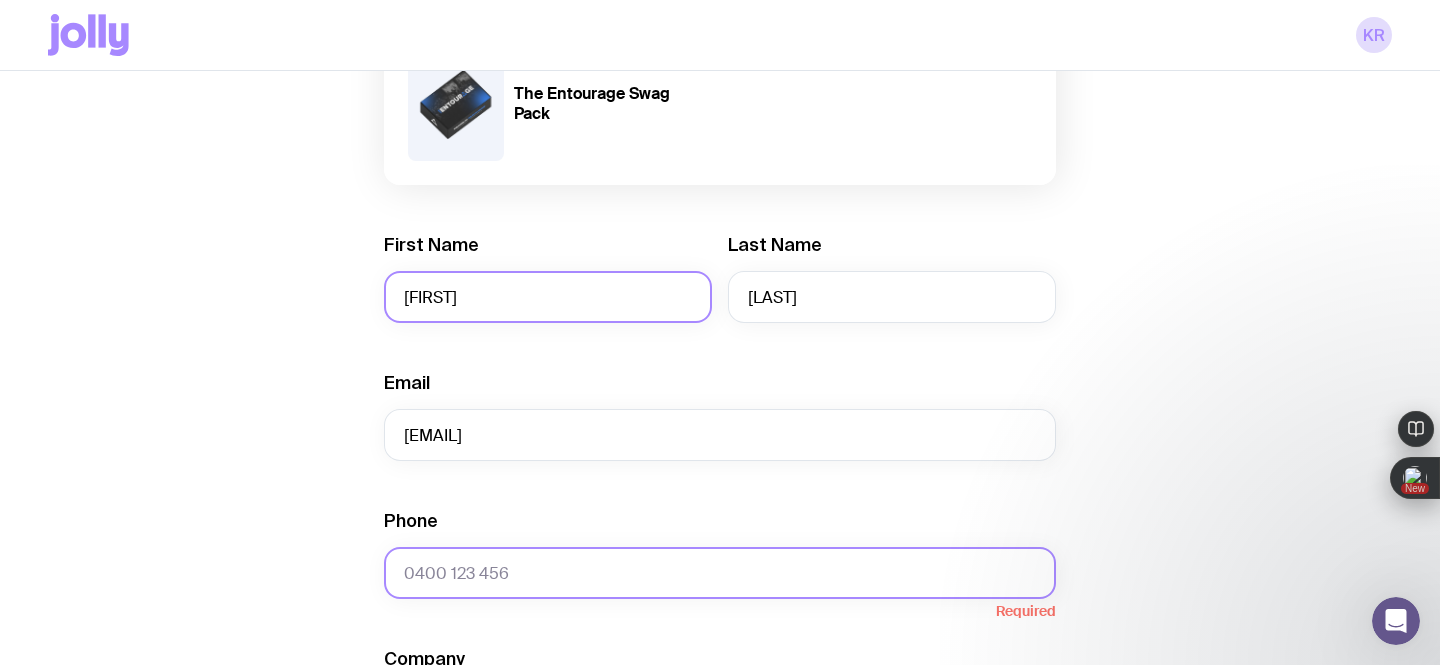 paste on "[PHONE]" 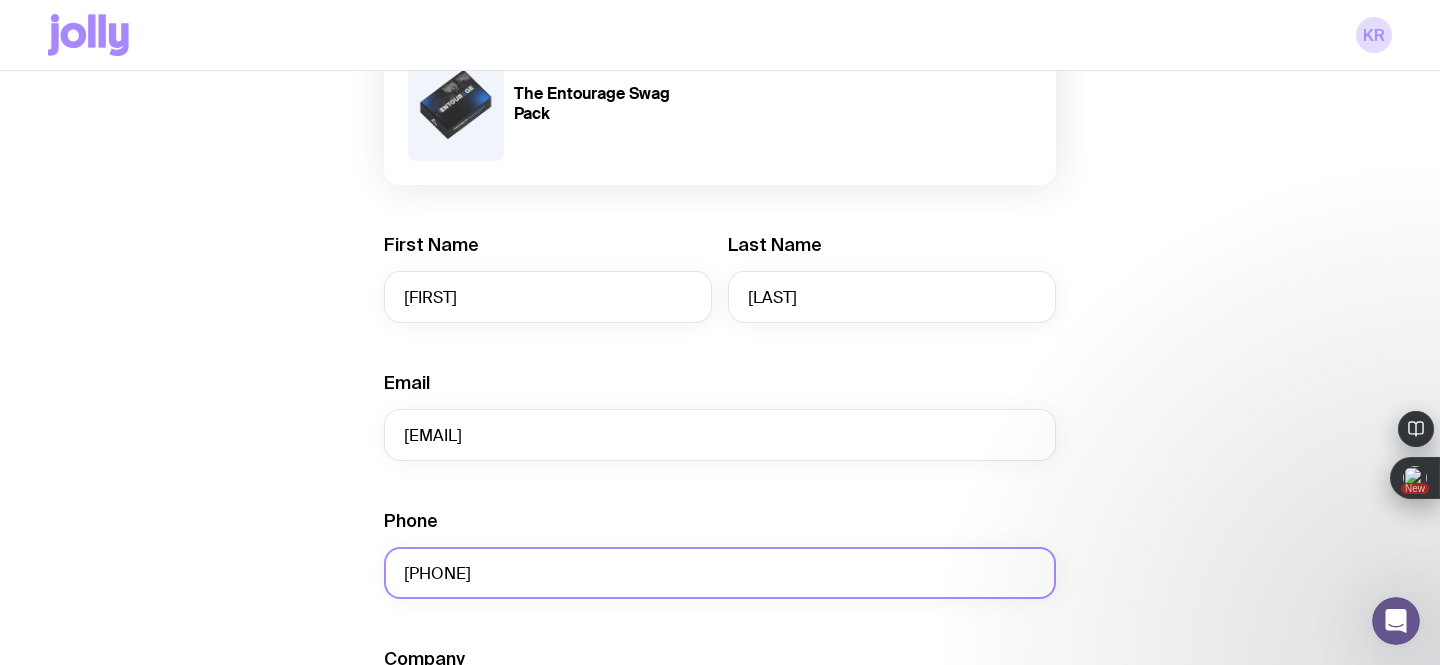 click on "[PHONE]" 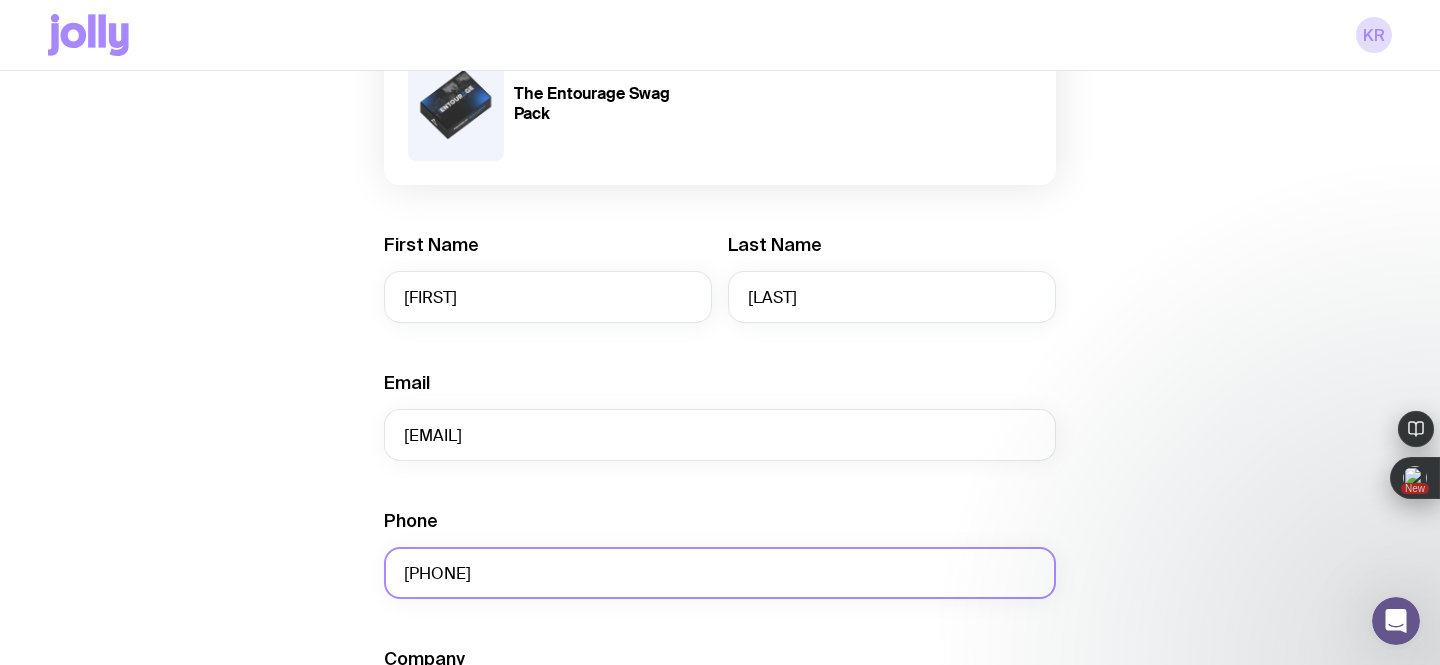 type on "[PHONE]" 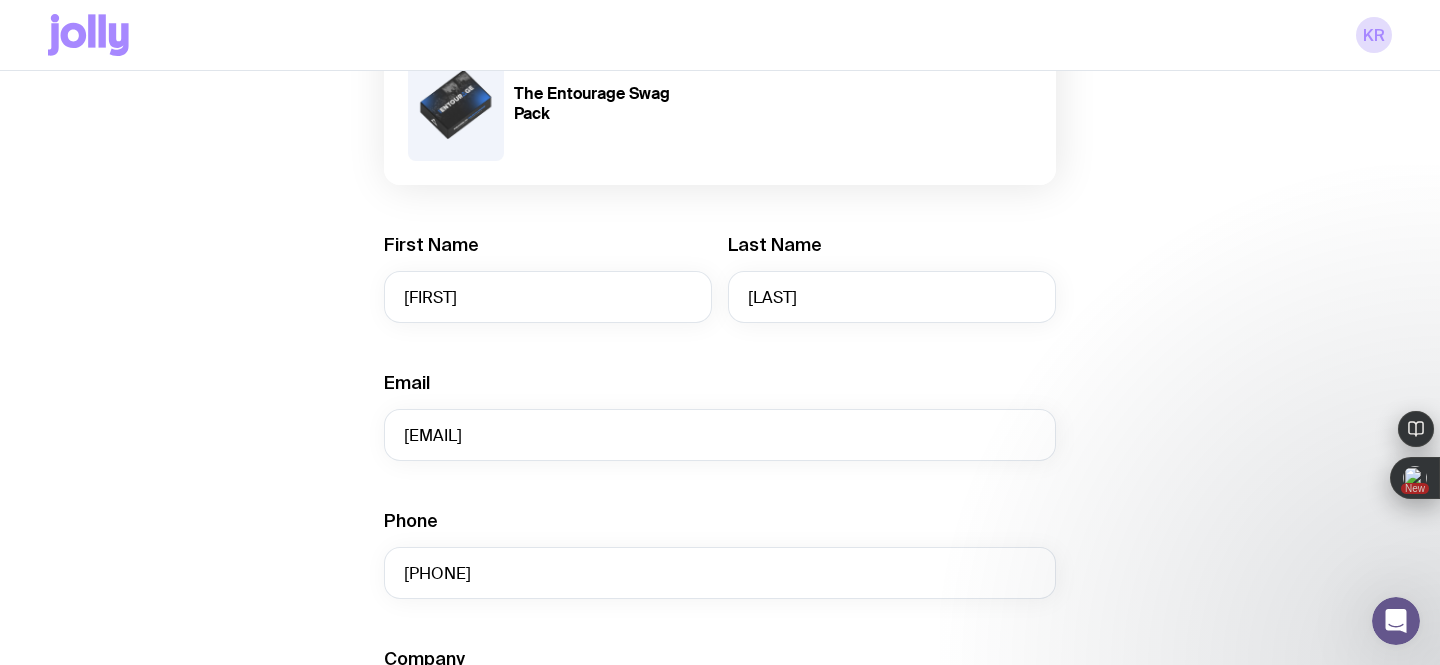 click on "Create shipment Shipment details 1 The Entourage Swag Pack First Name Amanda Last Name [LAST] Email [EMAIL] Phone [PHONE] Company Address  Sending to lots of addresses?  [STATE] Loading... [COUNTRY] Loading...  We’re unable to deliver to PO Boxes. Please use a street address so your shipment arrives without a hitch.  Payment Details  Shipping costs will be invoiced to your account at the end of each month.  Create shipment  Cancel" 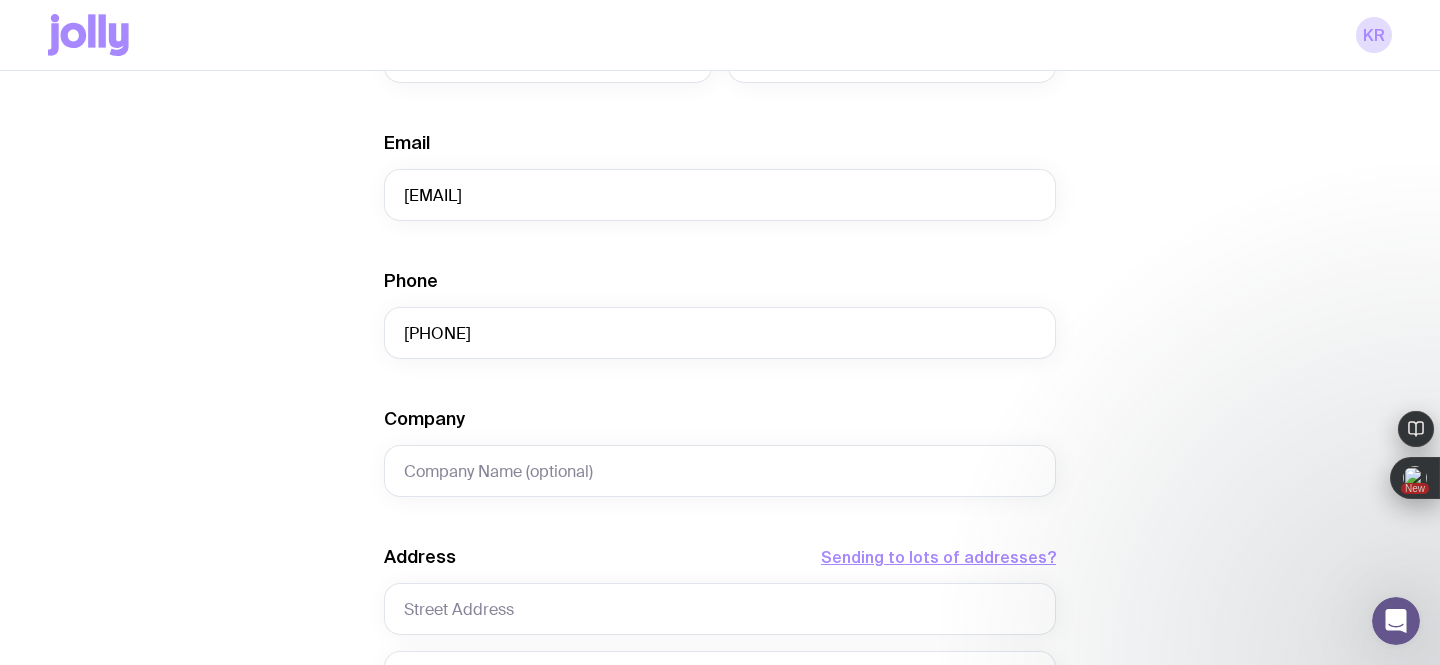 scroll, scrollTop: 530, scrollLeft: 0, axis: vertical 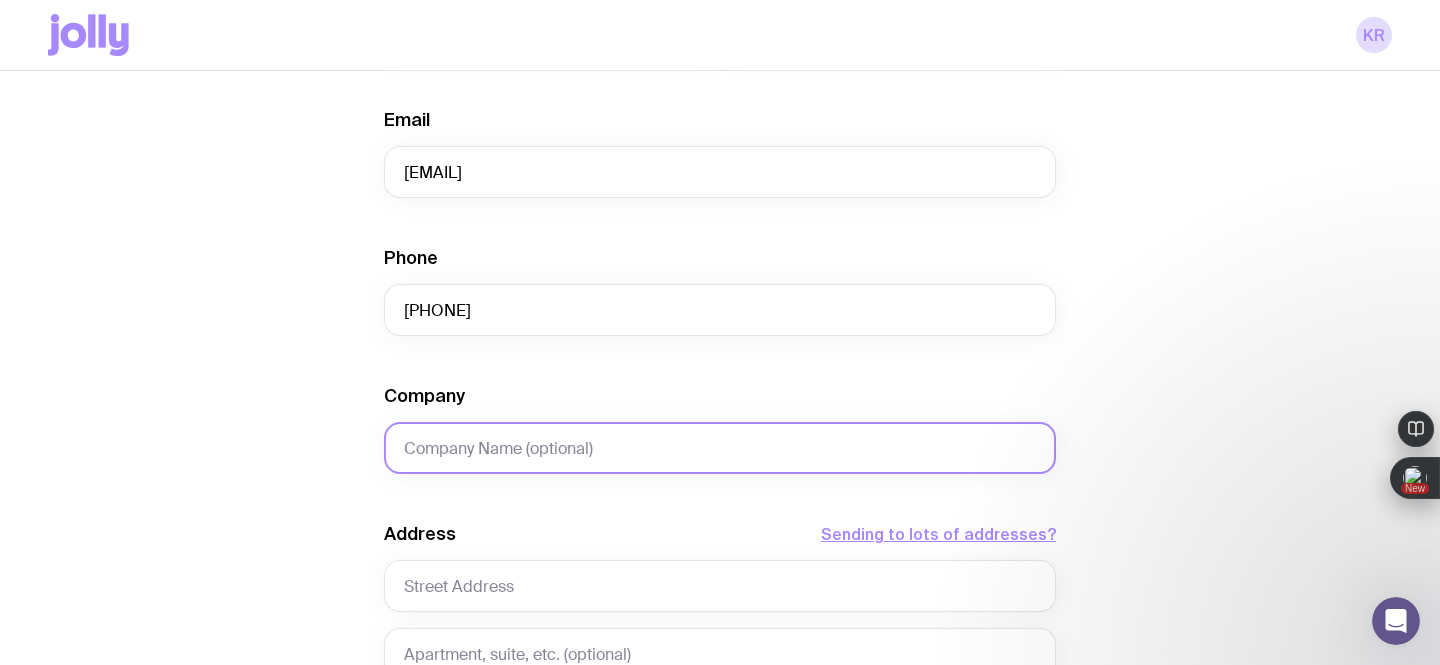 click on "Company" 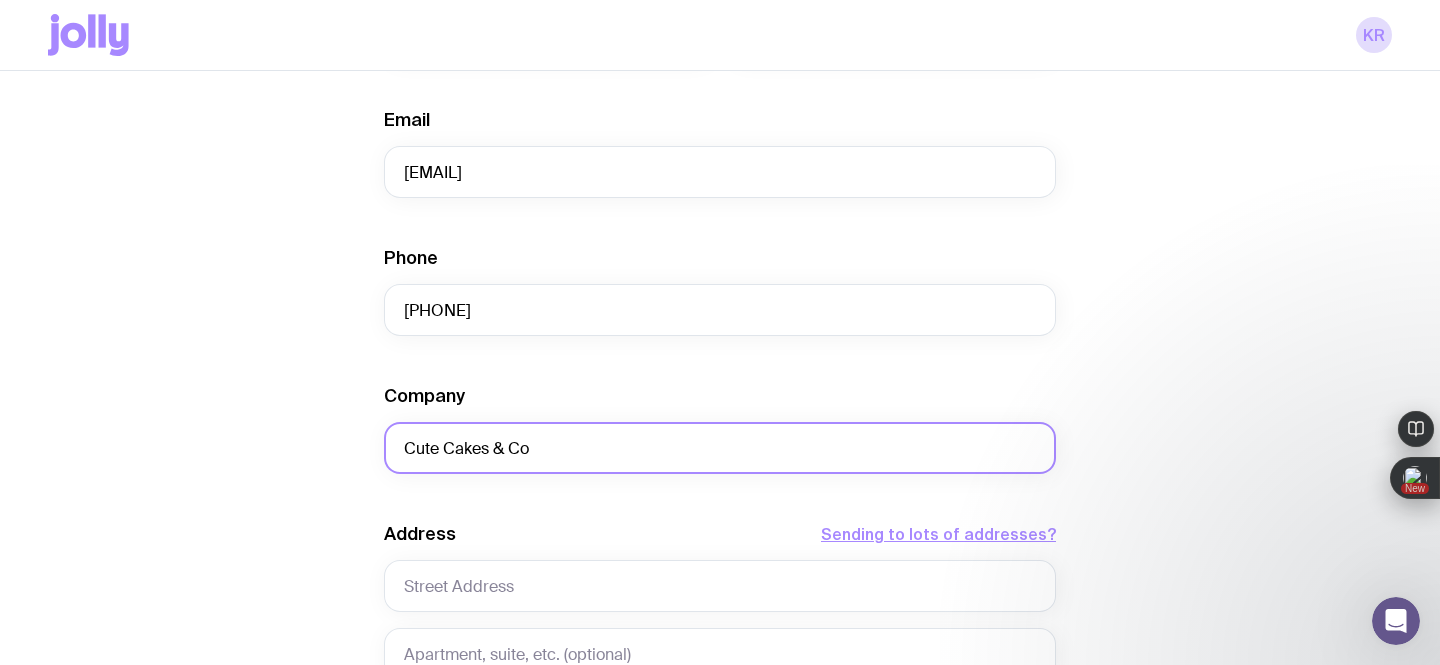 type on "Cute Cakes & Co" 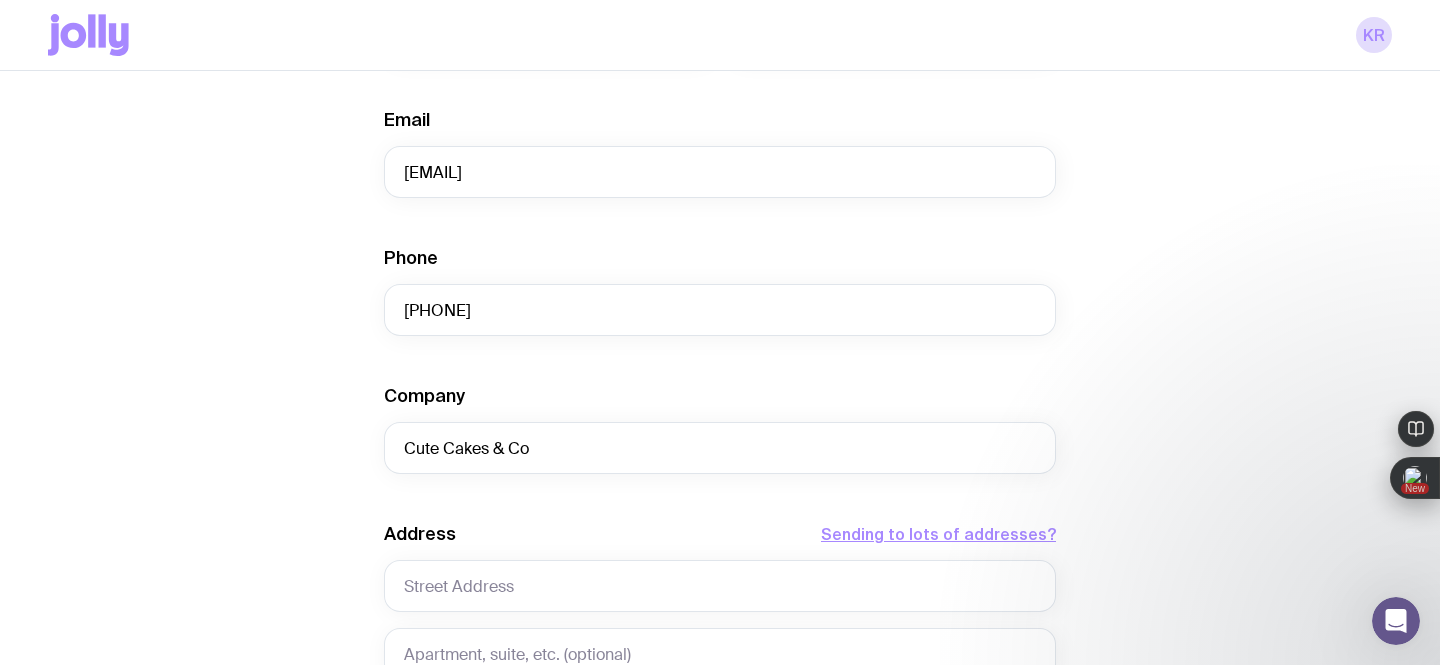 click on "Create shipment Shipment details 1 The Entourage Swag Pack First Name Amanda Last Name [LAST] Email [EMAIL] Phone [PHONE] Company Cute Cakes & Co Address  Sending to lots of addresses?  [STATE] Loading... [COUNTRY] Loading...  We’re unable to deliver to PO Boxes. Please use a street address so your shipment arrives without a hitch.  Payment Details  Shipping costs will be invoiced to your account at the end of each month.  Create shipment  Cancel" 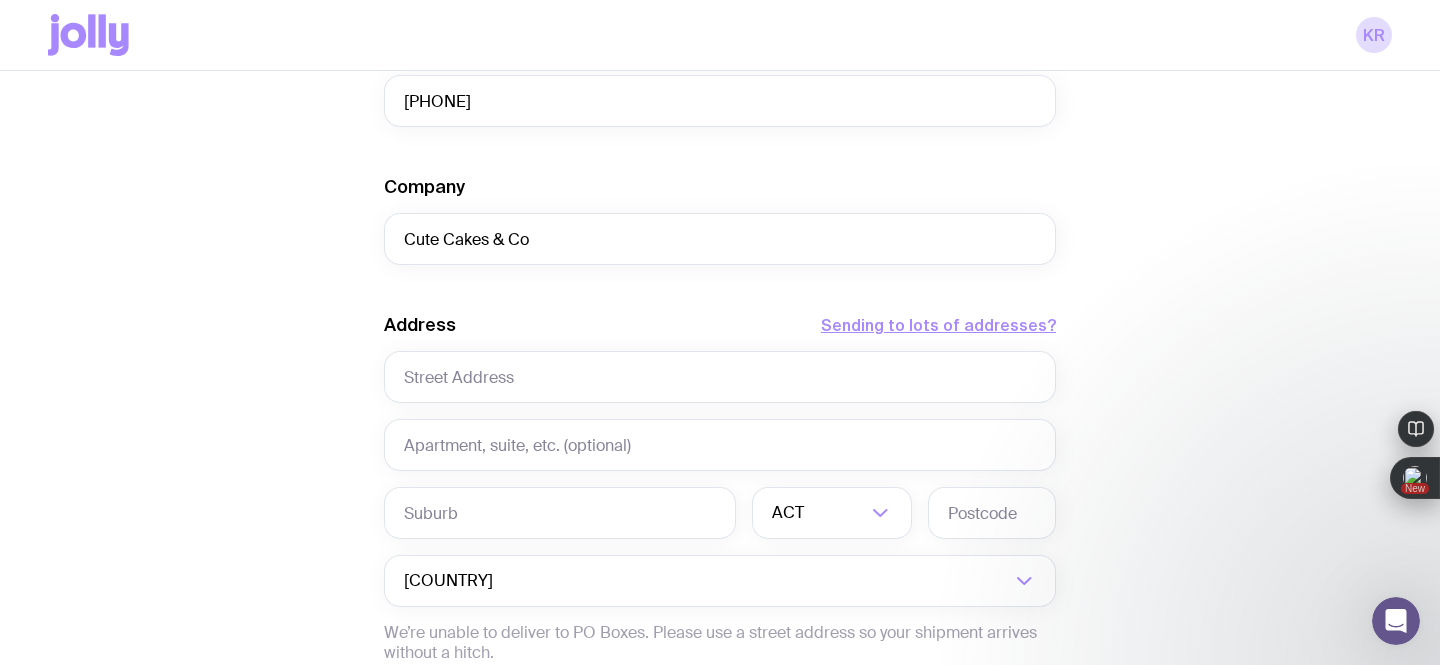 scroll, scrollTop: 778, scrollLeft: 0, axis: vertical 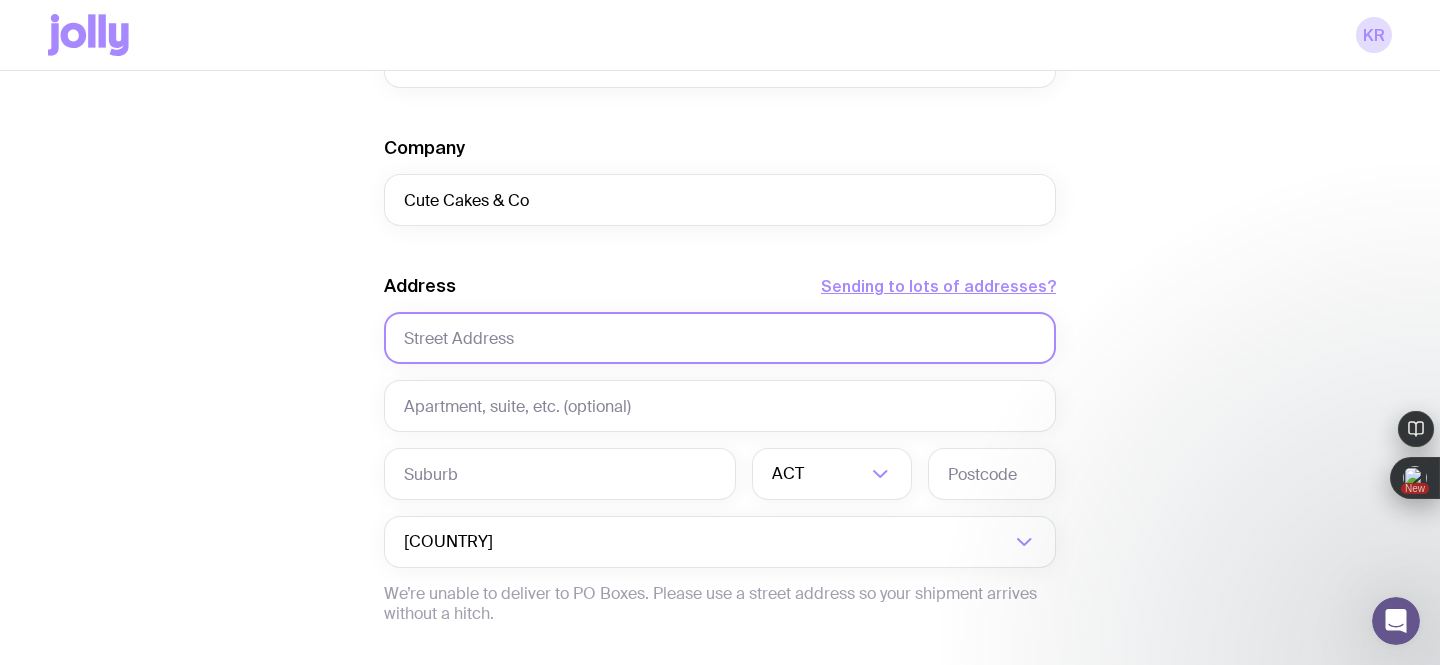 click 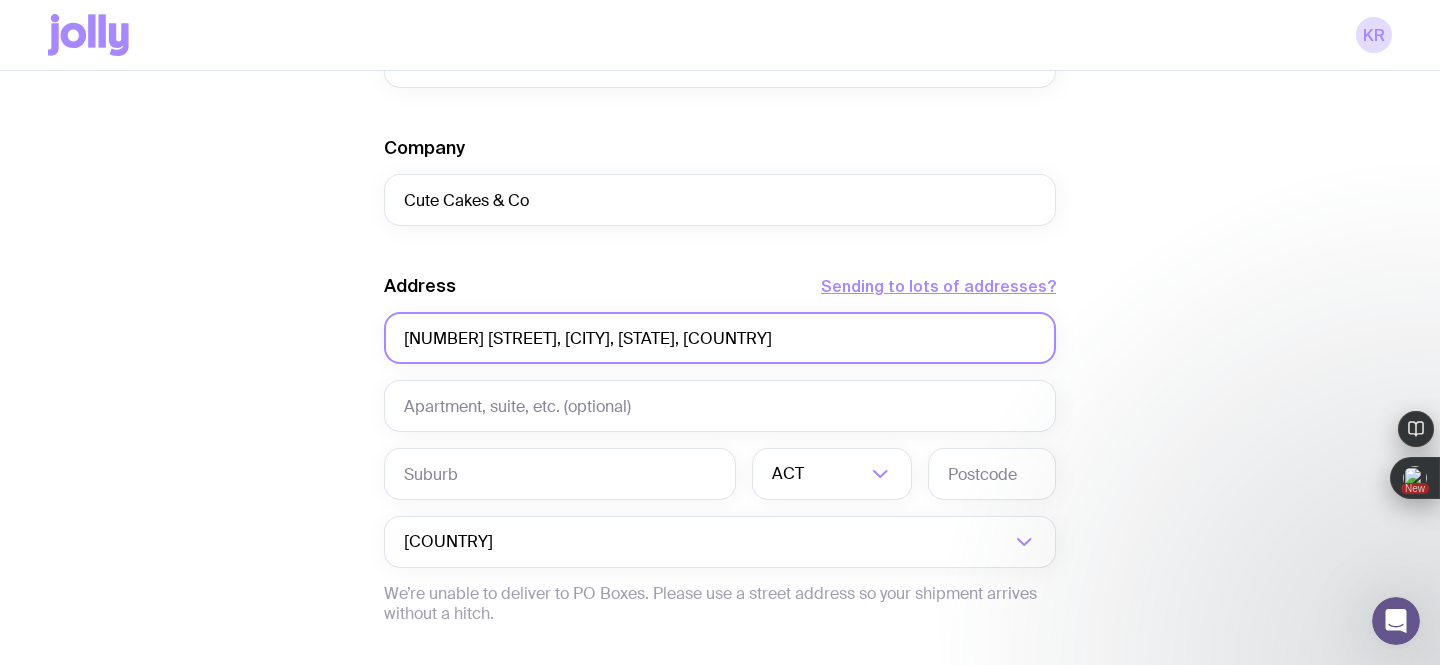 drag, startPoint x: 789, startPoint y: 340, endPoint x: 544, endPoint y: 342, distance: 245.00816 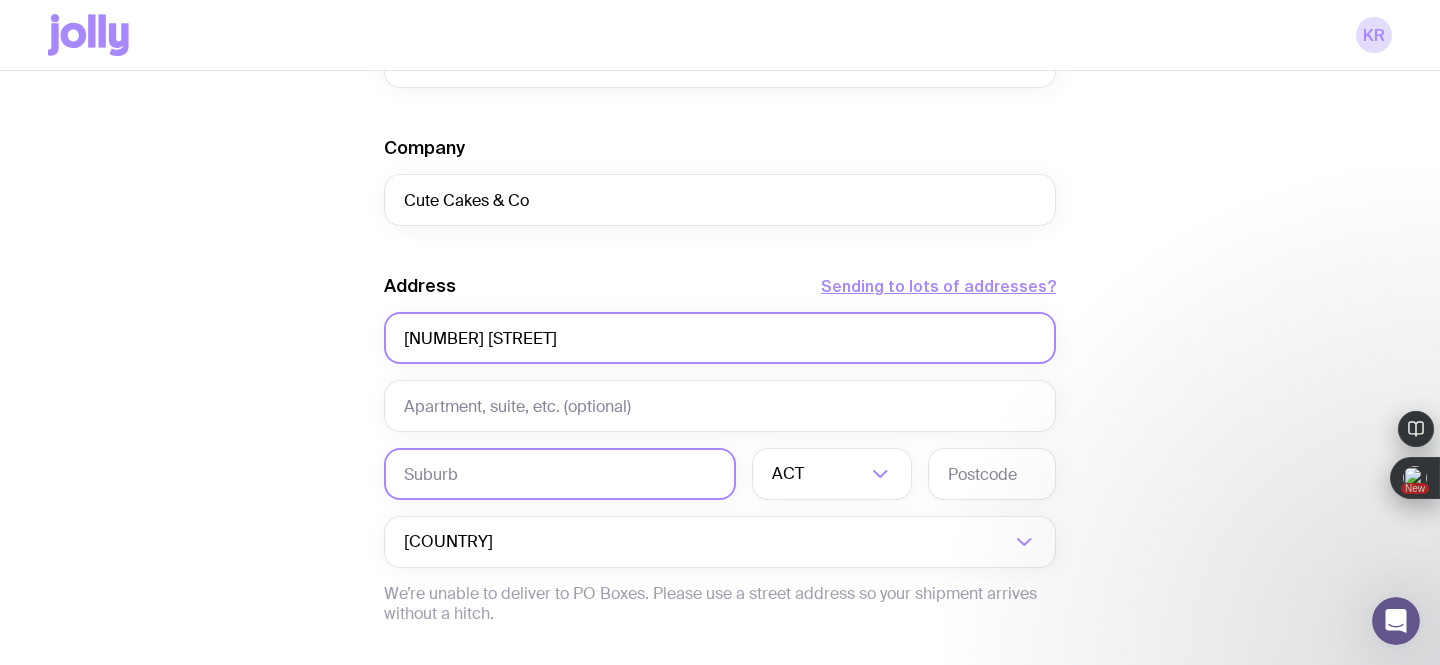 type on "[NUMBER] [STREET]" 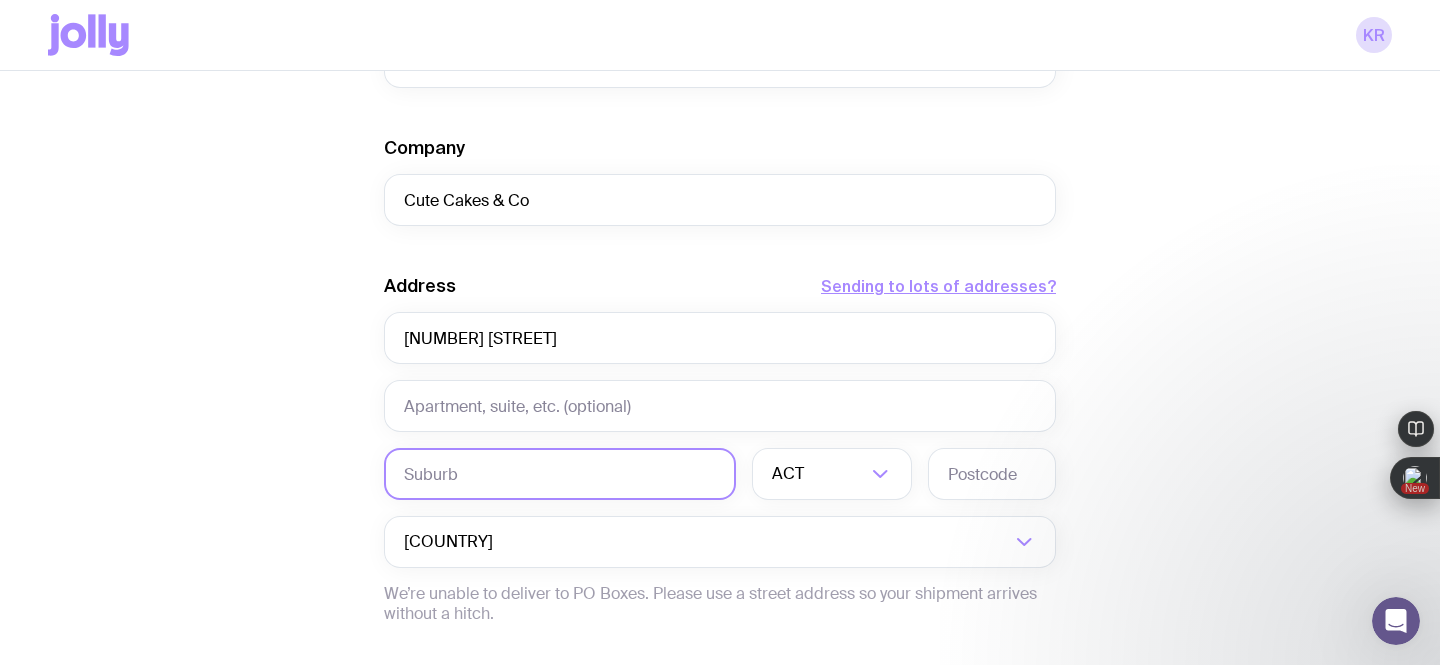 click 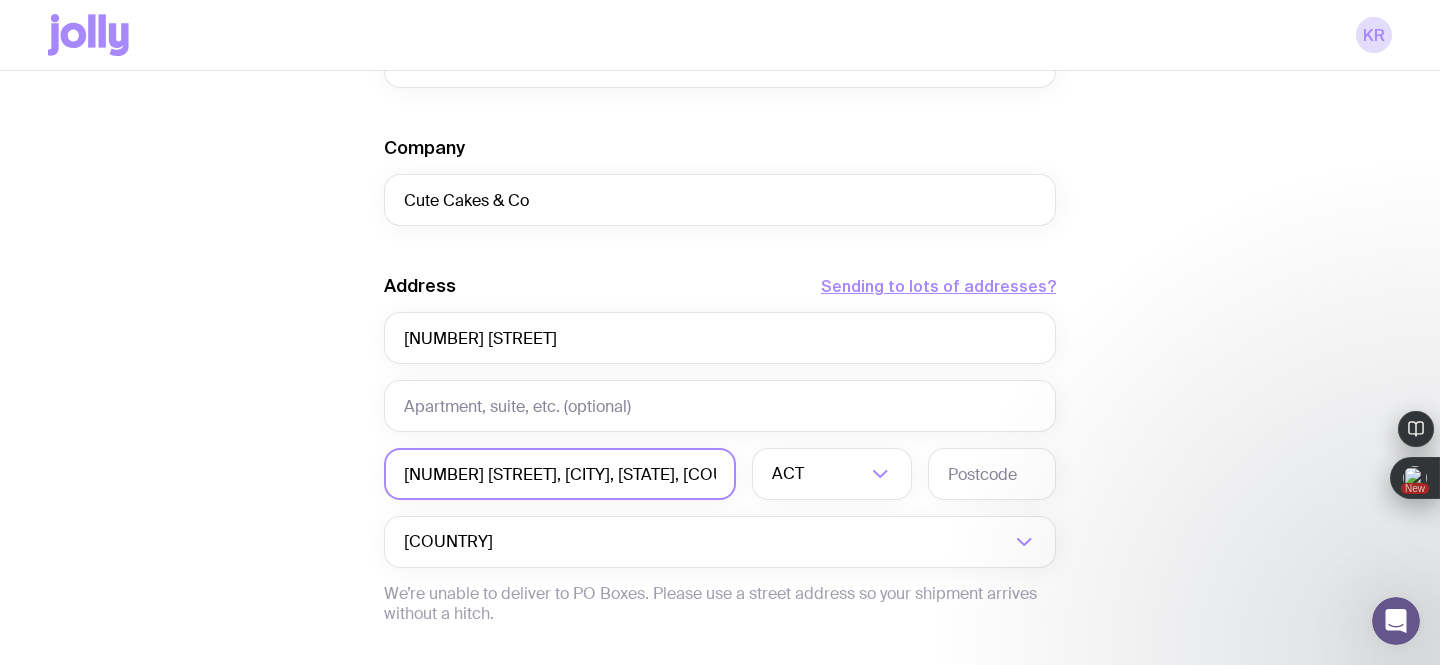 scroll, scrollTop: 0, scrollLeft: 65, axis: horizontal 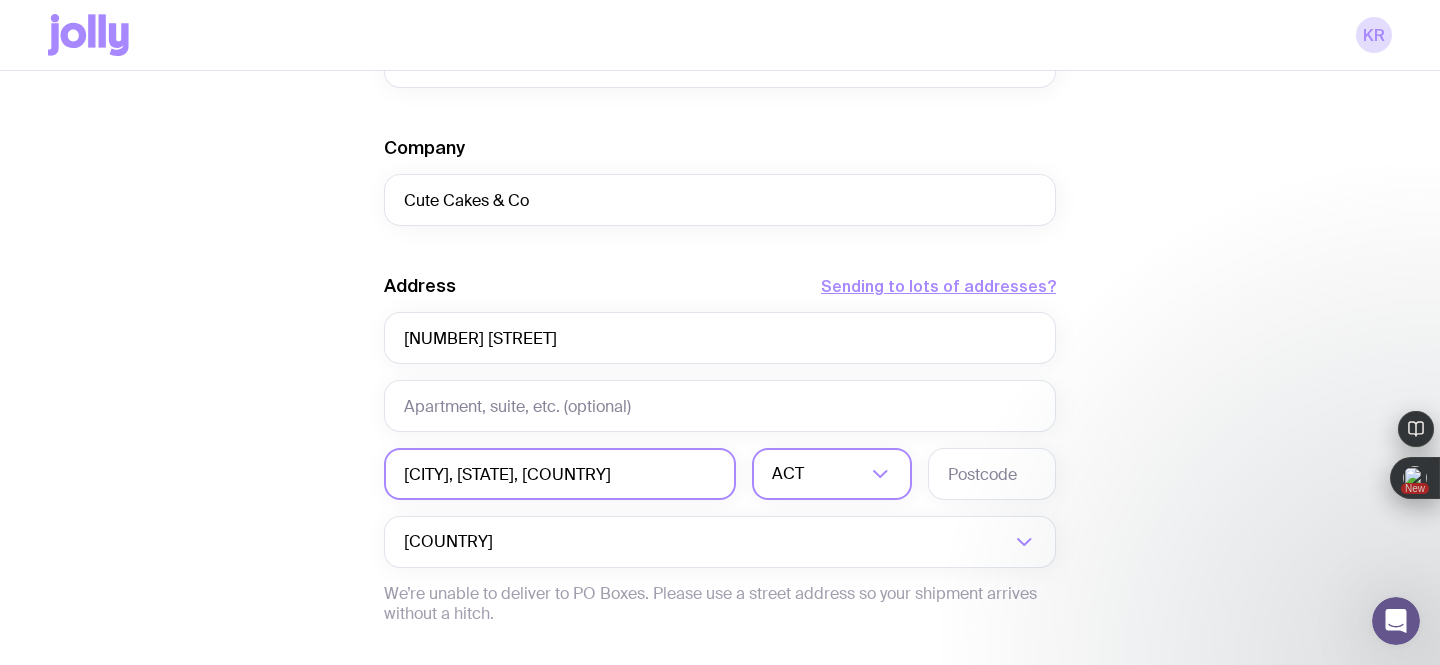 type on "[CITY], [STATE], [COUNTRY]" 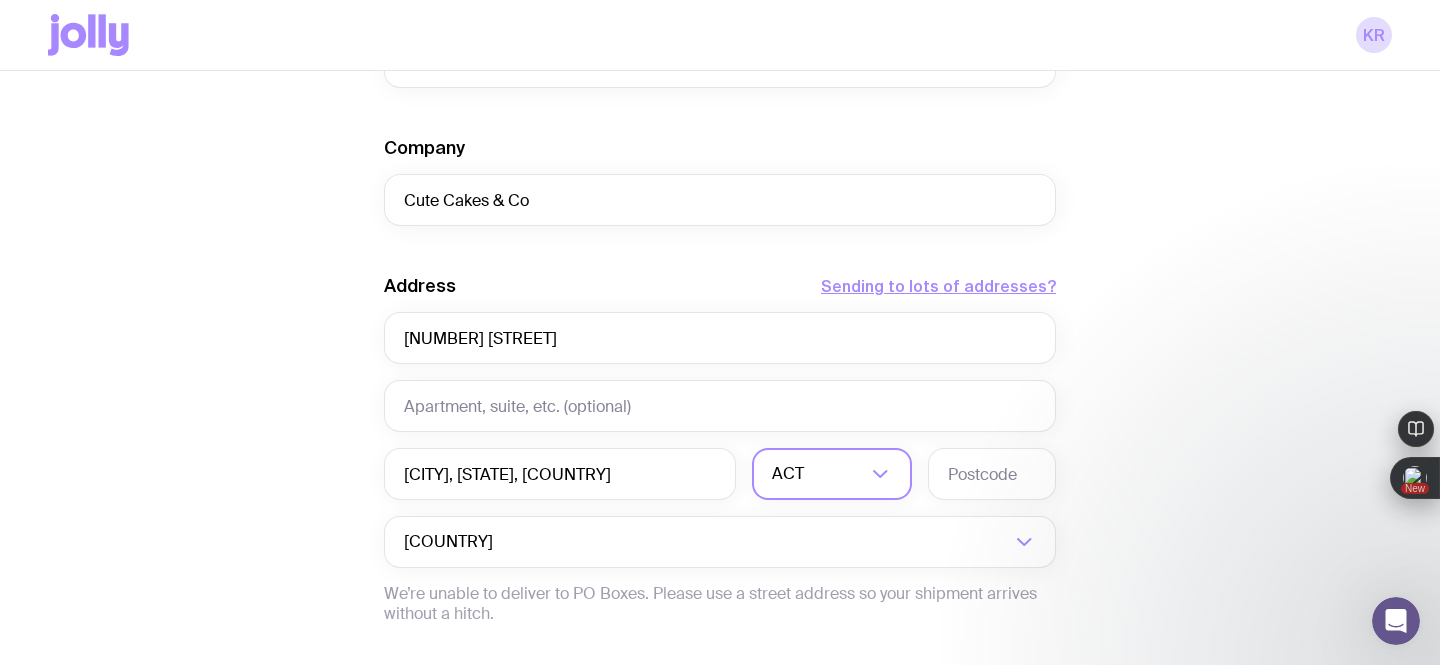 click on "ACT" at bounding box center [810, 474] 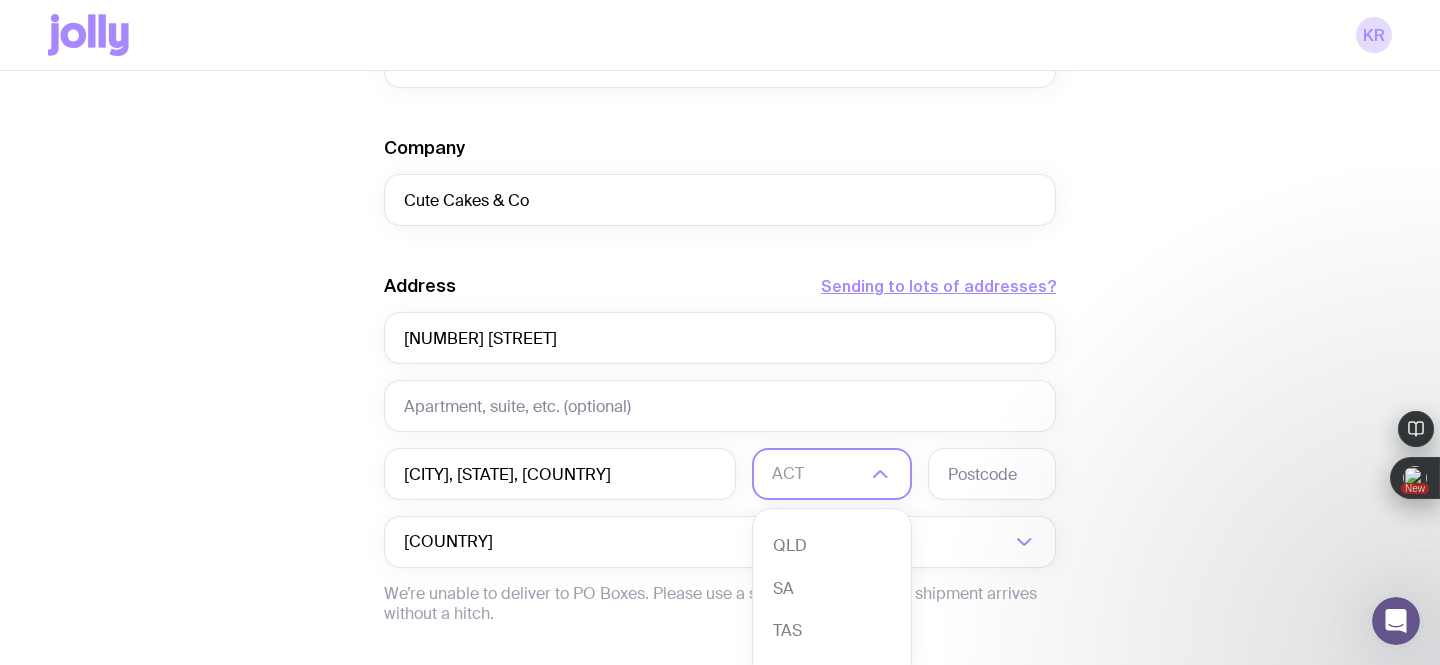 scroll, scrollTop: 130, scrollLeft: 0, axis: vertical 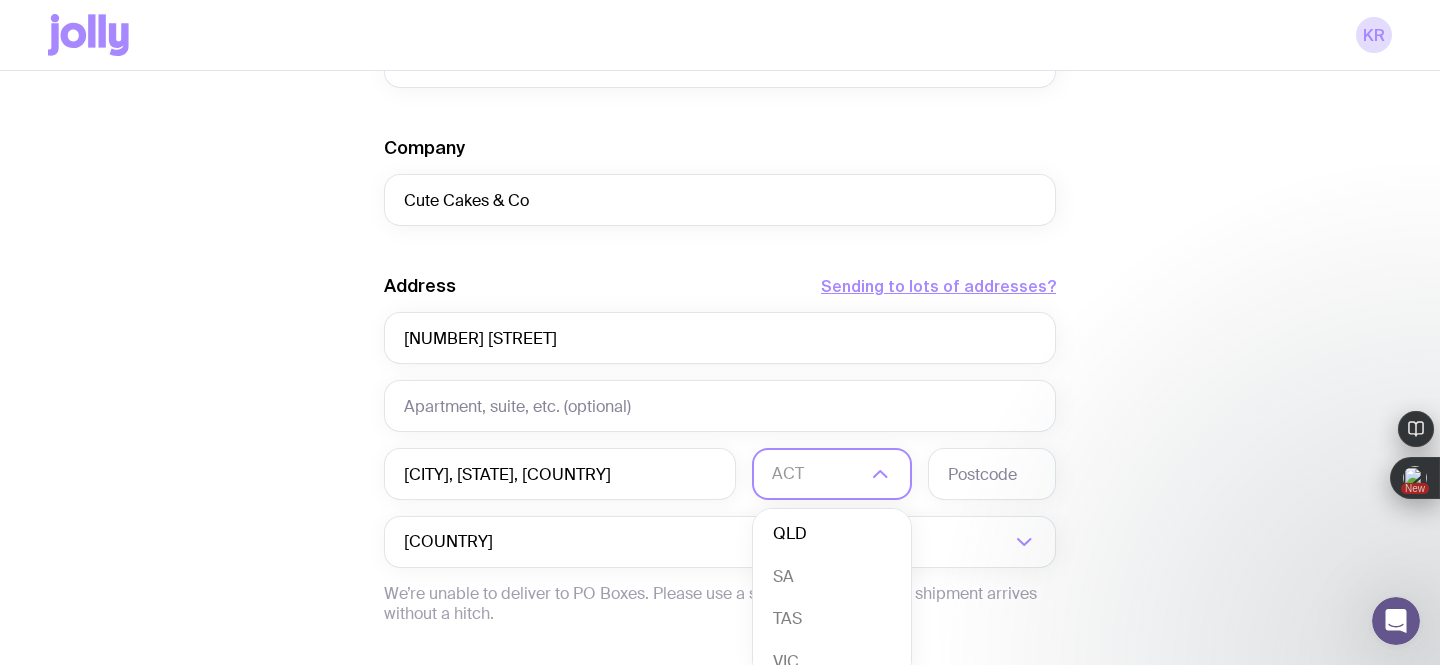 click on "QLD" 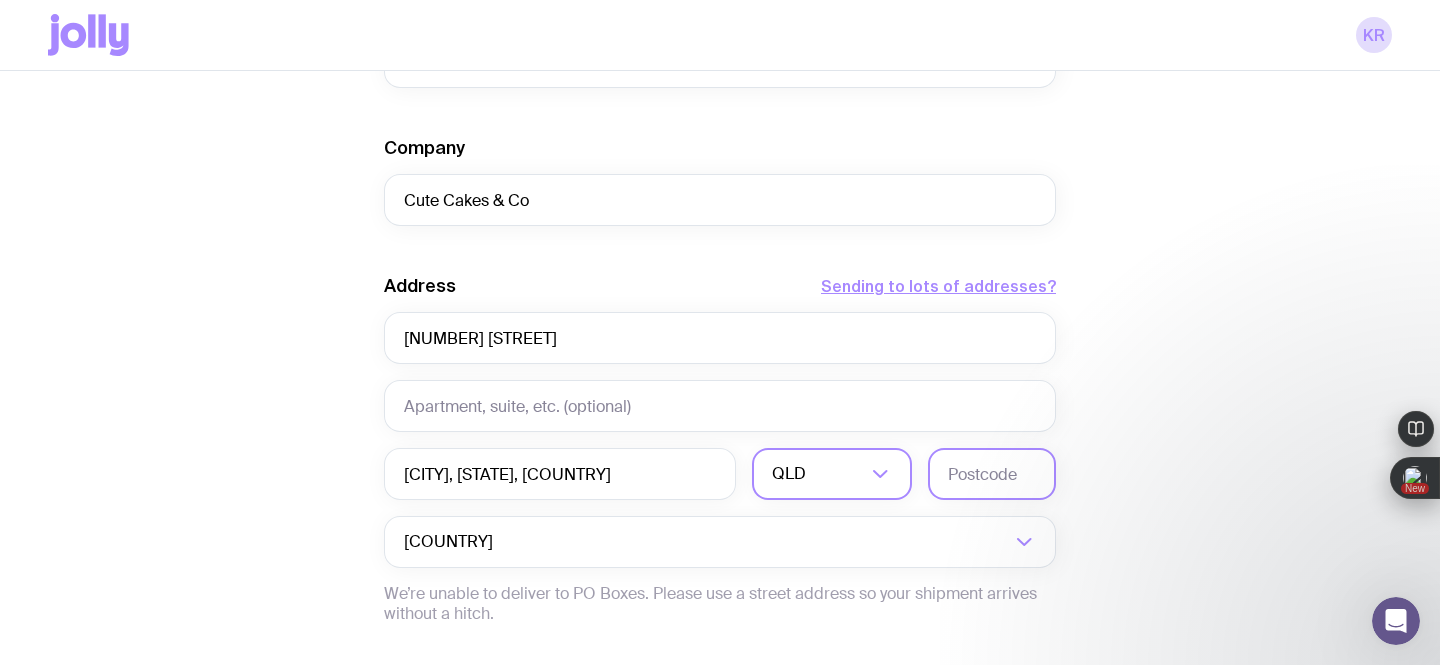click 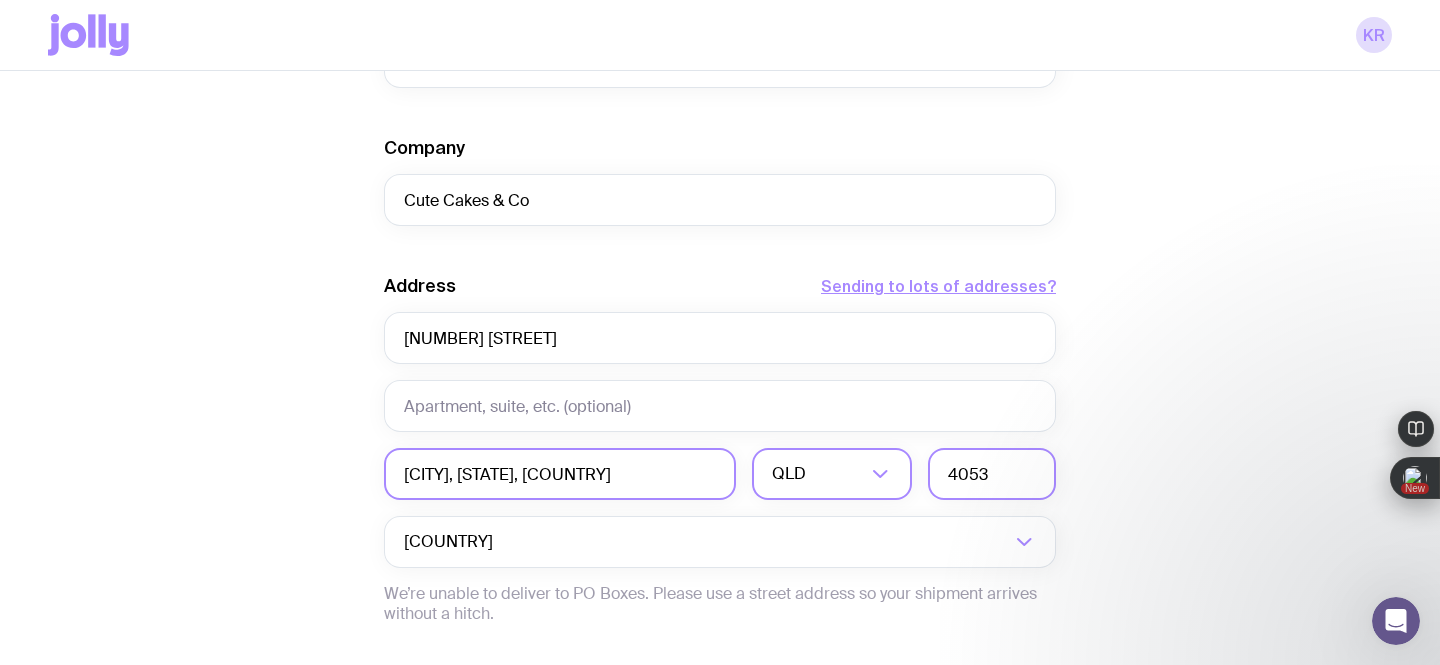 type on "4053" 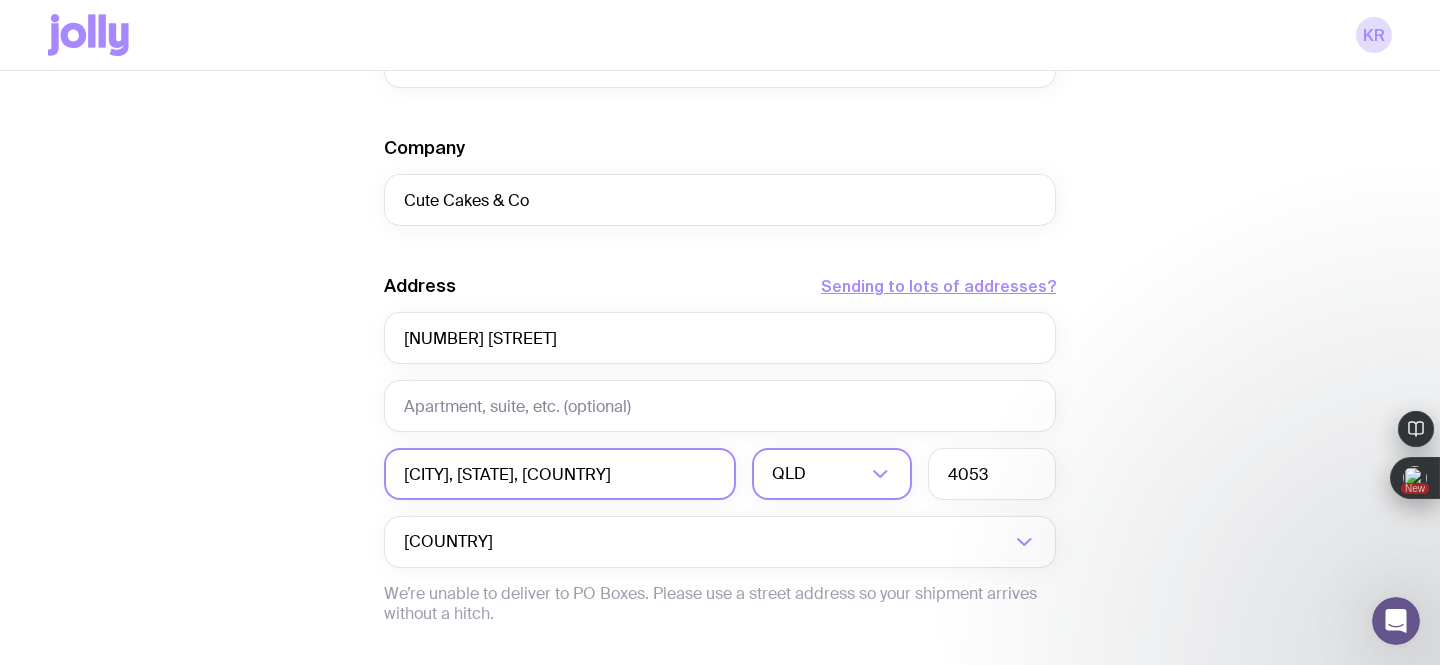 drag, startPoint x: 664, startPoint y: 476, endPoint x: 482, endPoint y: 480, distance: 182.04395 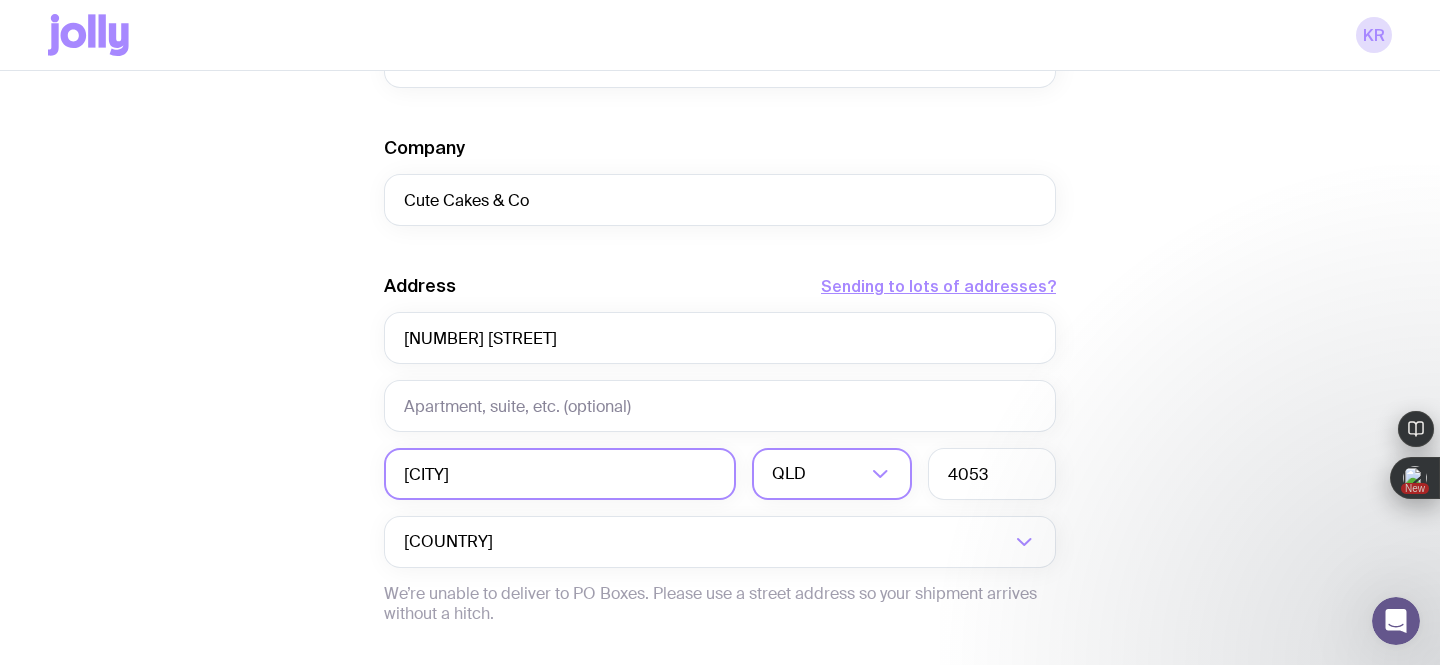 type on "[CITY]" 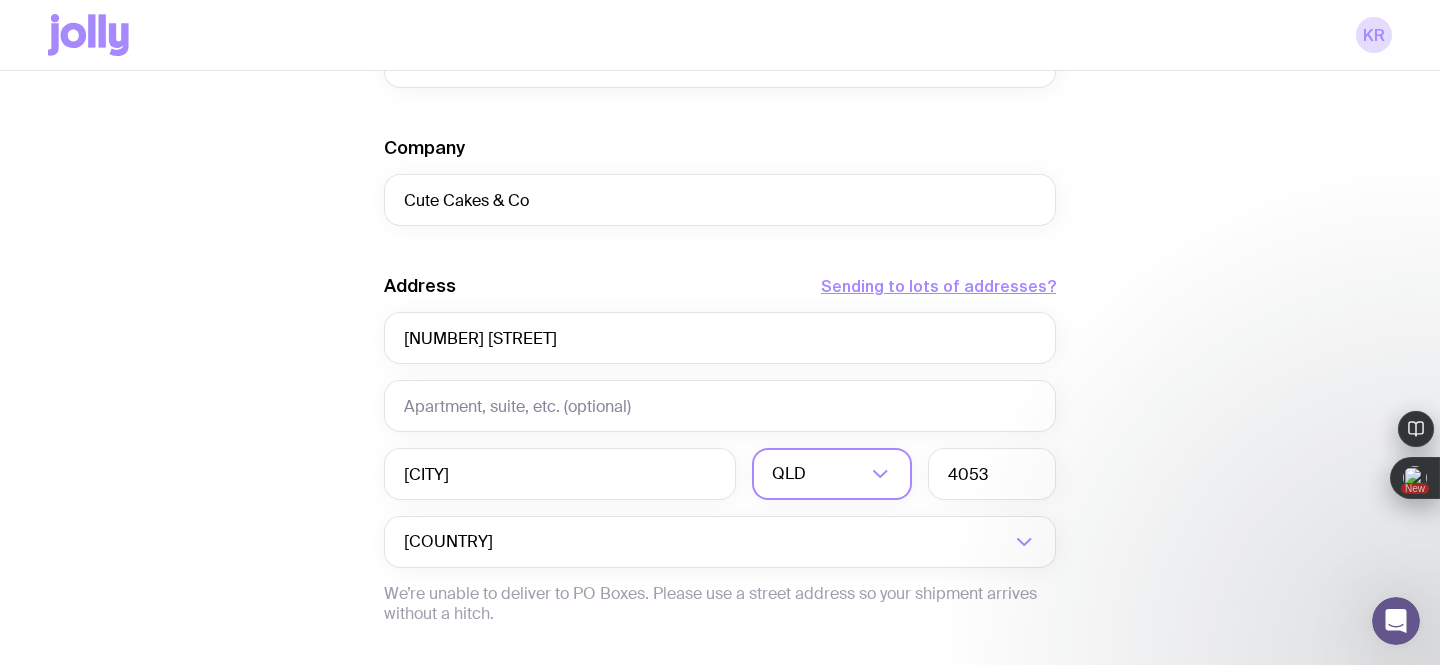 click on "Create shipment Shipment details 1 The Entourage Swag Pack First Name Amanda Last Name [LAST] Email [EMAIL] Phone [PHONE] Company Cute Cakes & Co Address  Sending to lots of addresses?  [NUMBER] [STREET] [CITY] [STATE] Loading... [COUNTRY] Loading...  We’re unable to deliver to PO Boxes. Please use a street address so your shipment arrives without a hitch.  Payment Details  Shipping costs will be invoiced to your account at the end of each month.  Create shipment  Cancel" 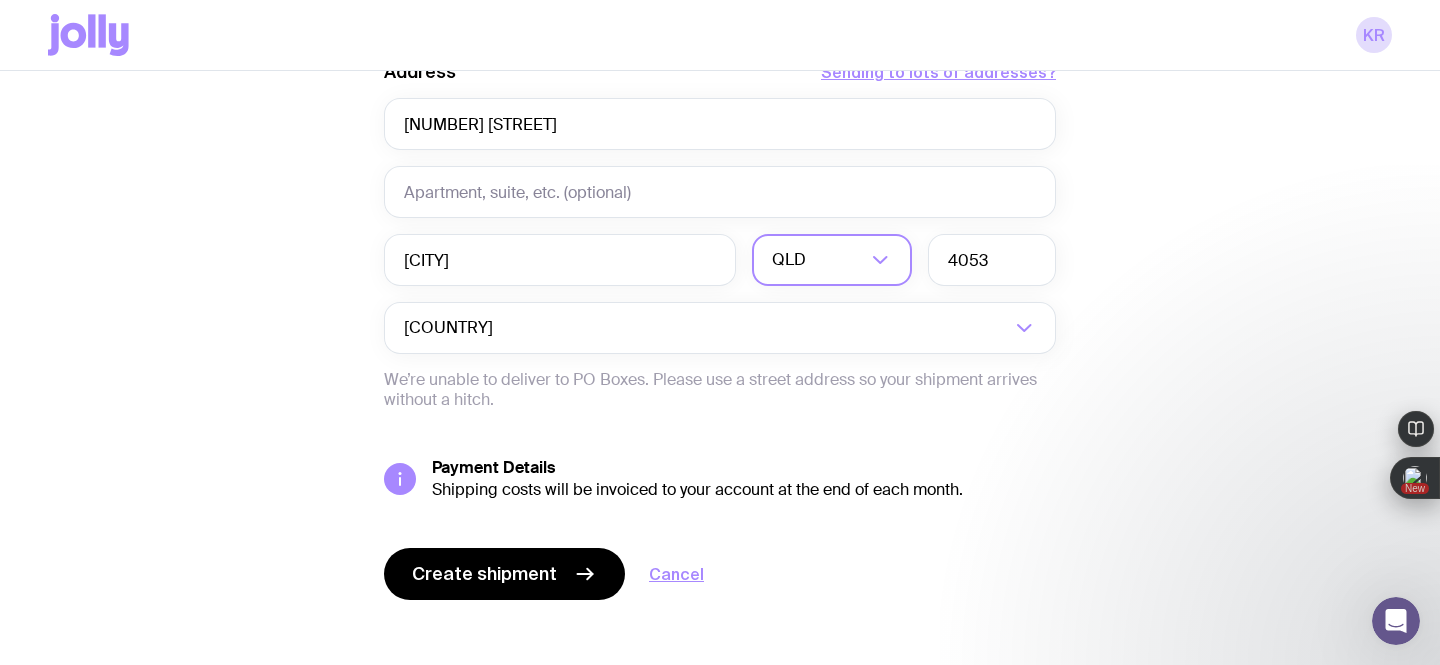 scroll, scrollTop: 1007, scrollLeft: 0, axis: vertical 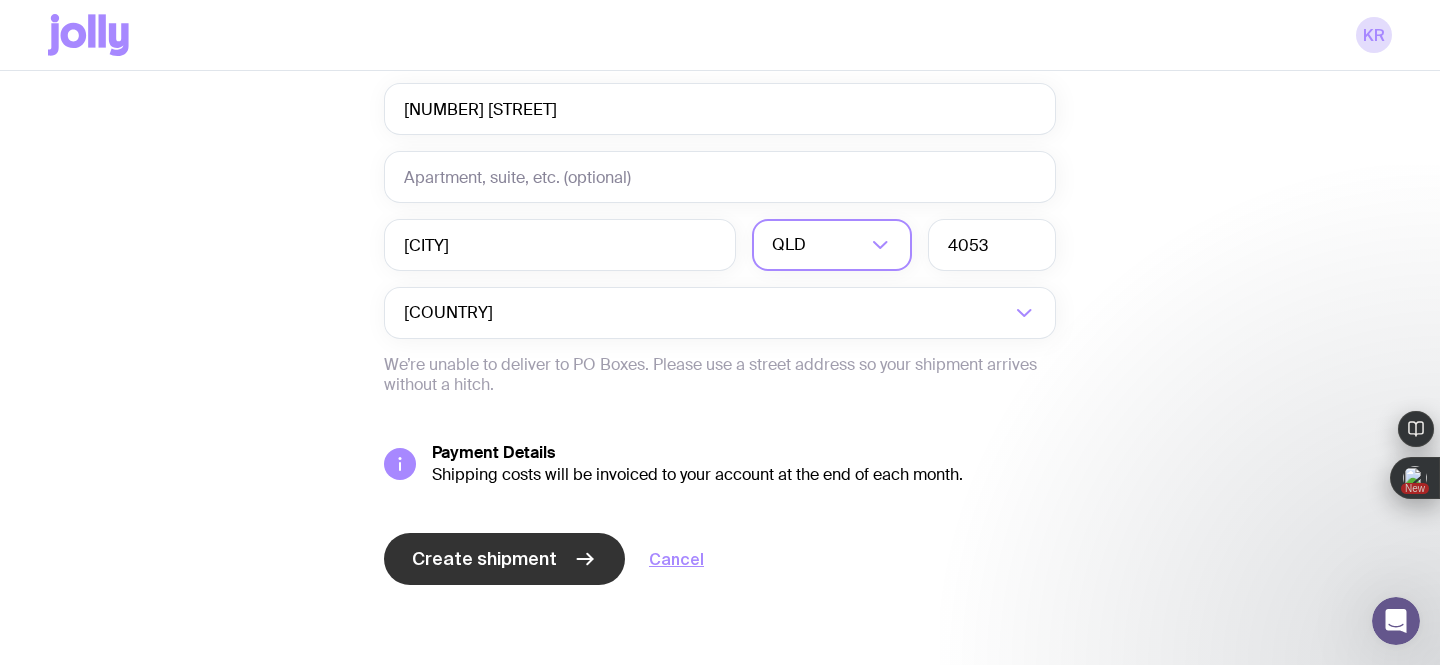 click on "Create shipment" 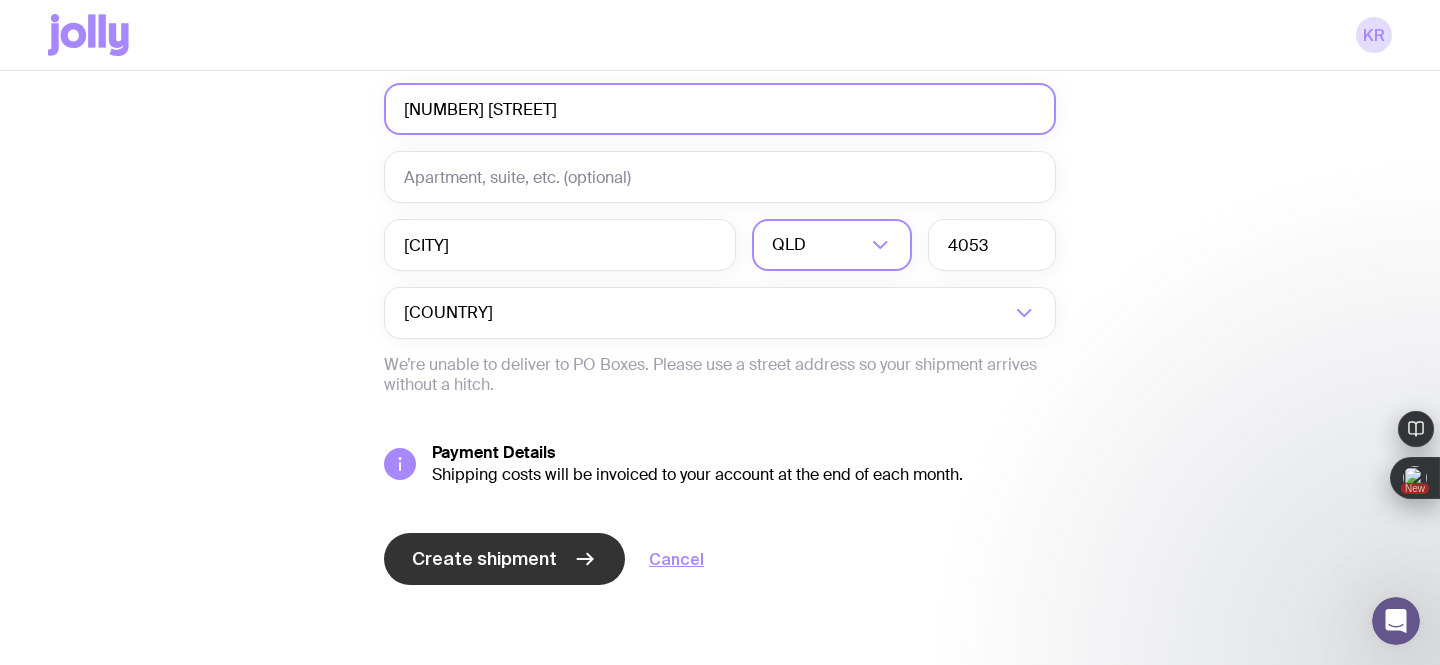 scroll, scrollTop: 0, scrollLeft: 0, axis: both 